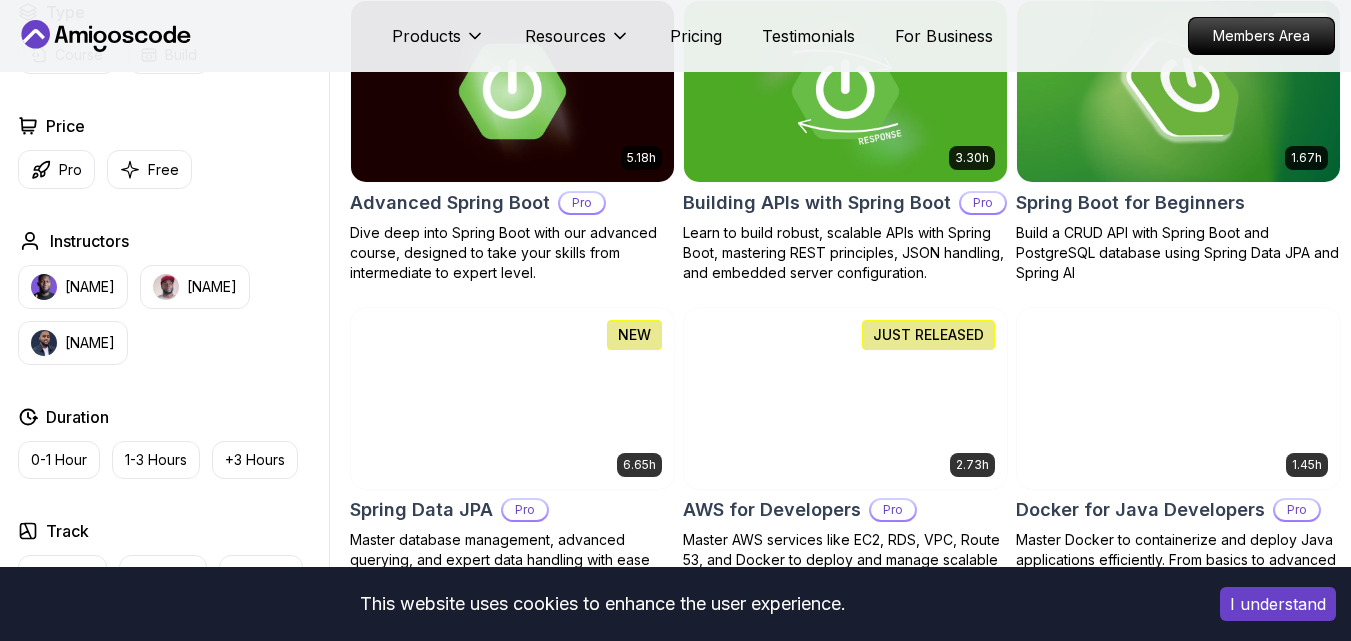 scroll, scrollTop: 600, scrollLeft: 0, axis: vertical 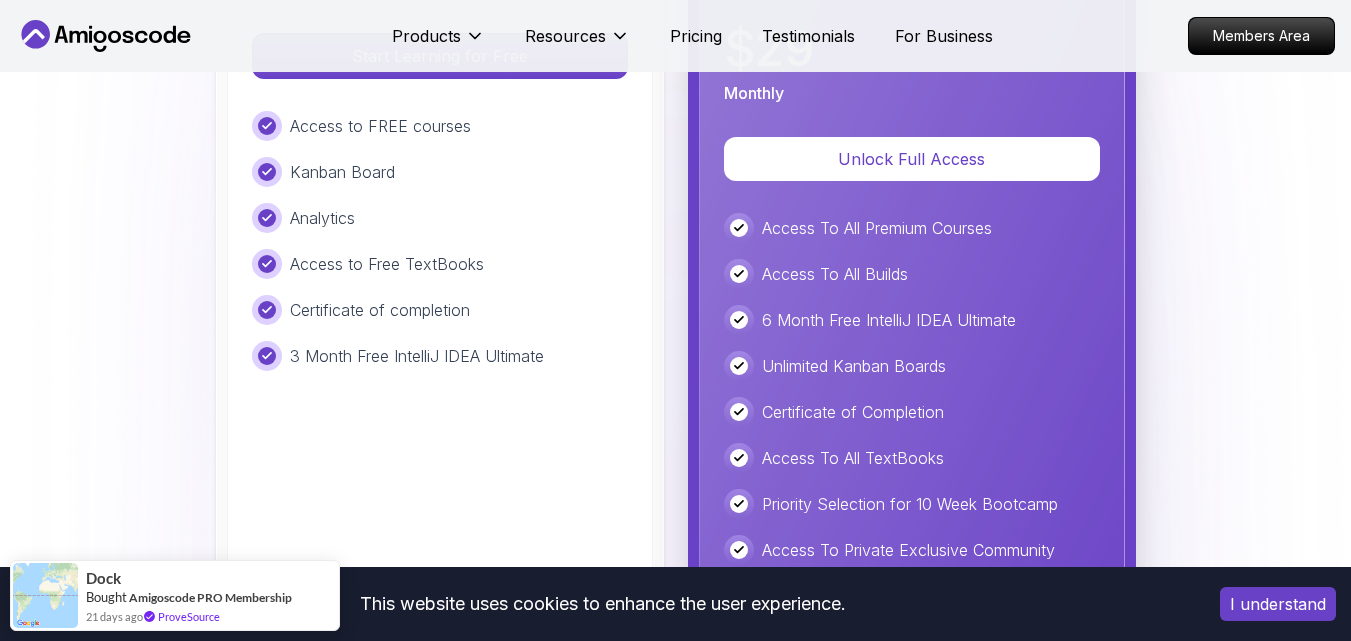 click on "This website uses cookies to enhance the user experience. I understand Products Resources Pricing Testimonials For Business Members Area Products Resources Pricing Testimonials For Business Members Area Jogh Long Spring Developer Advocate "Amigoscode Does a pretty good job, and consistently too, covering Spring and for that, I'm very Appreciative" The One-Stop Platform for   Developers Get unlimited access to coding   courses ,   Quizzes ,   Builds  and   Tools . Start your journey or level up your career with Amigoscode today! Start for Free https://amigoscode.com/dashboard OUR AMIGO STUDENTS WORK IN TOP COMPANIES Courses Builds Discover Amigoscode's Latest   Premium Courses! Get unlimited access to coding   courses ,   Quizzes ,   Builds  and   Tools . Start your journey or level up your career with Amigoscode today! Browse all  courses Advanced Spring Boot Pro Dive deep into Spring Boot with our advanced course, designed to take your skills from intermediate to expert level. NEW Spring Boot for Beginners" at bounding box center (675, 1359) 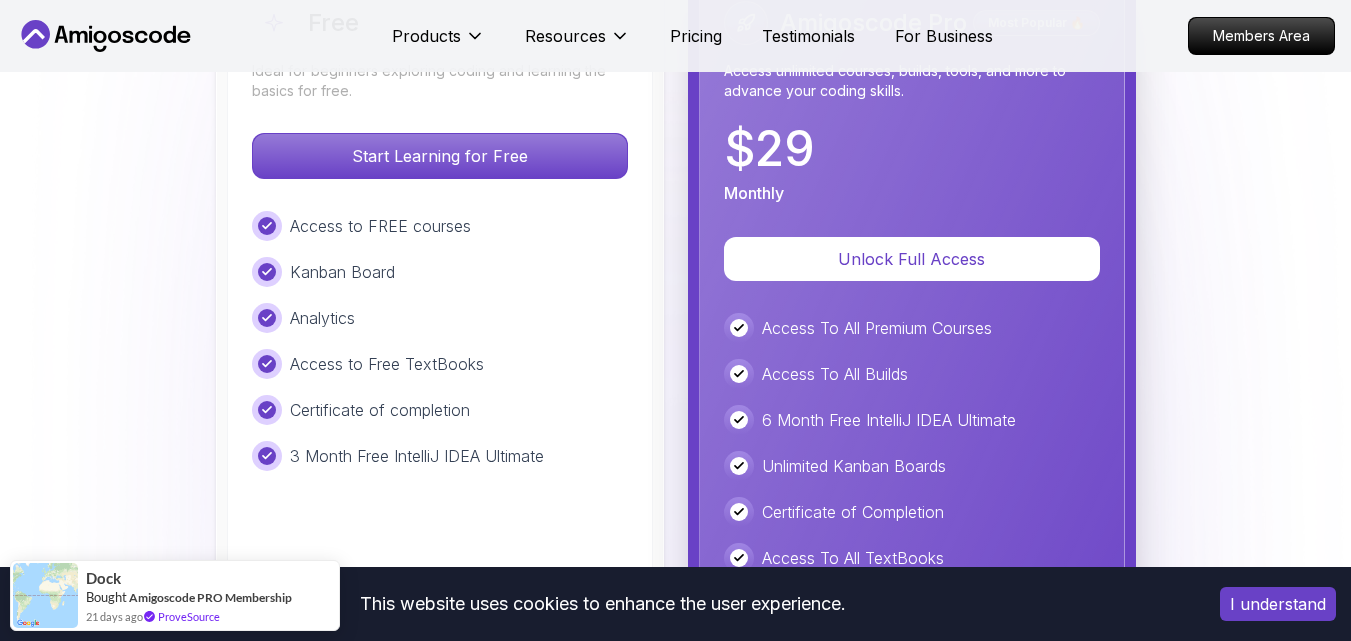 scroll, scrollTop: 4600, scrollLeft: 0, axis: vertical 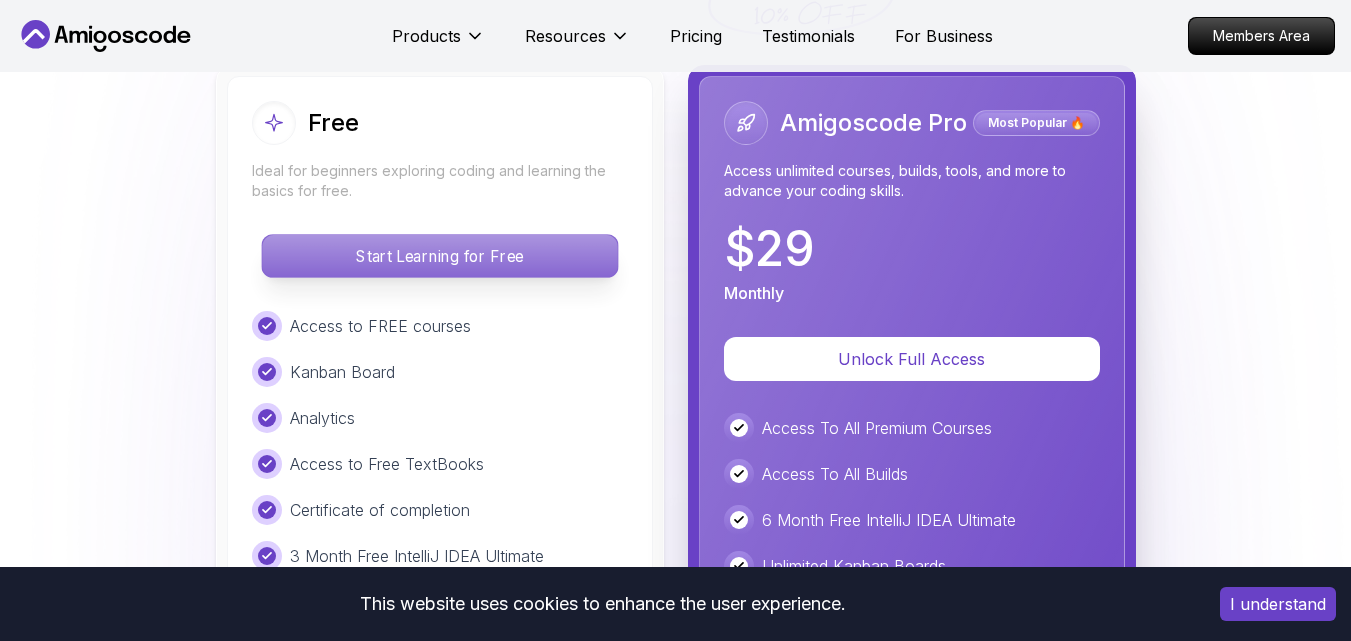click on "Start Learning for Free" at bounding box center [439, 256] 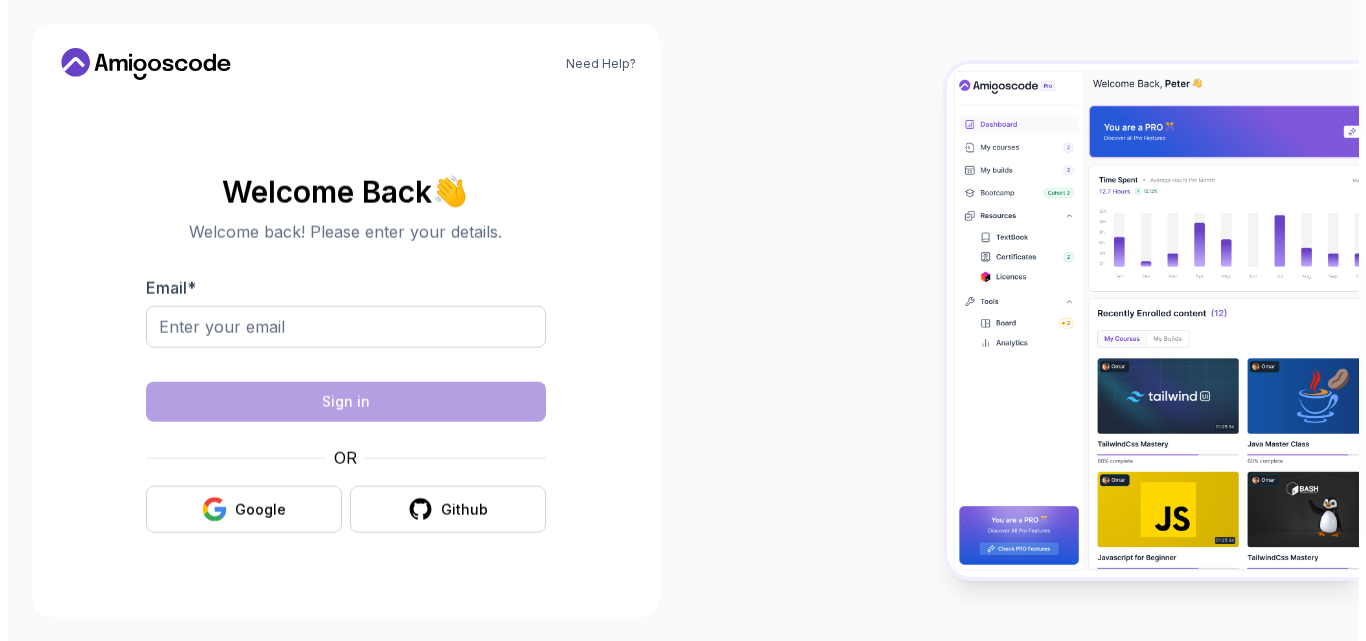 scroll, scrollTop: 0, scrollLeft: 0, axis: both 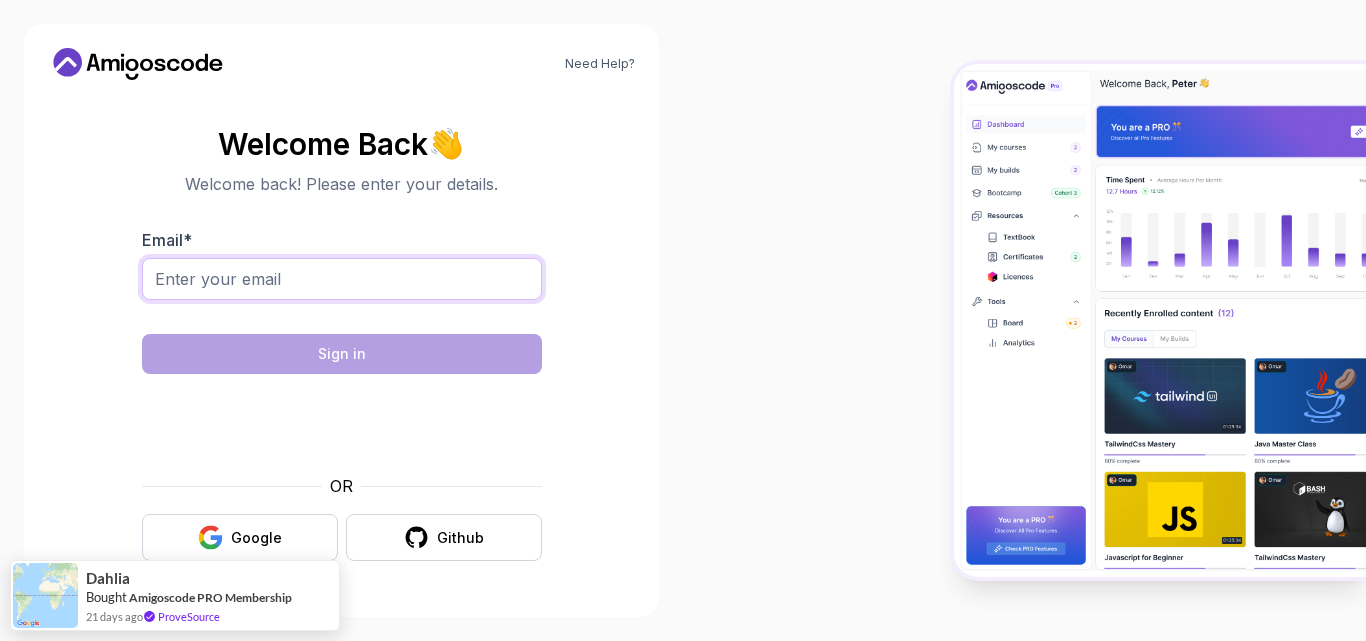 click on "Email *" at bounding box center (342, 279) 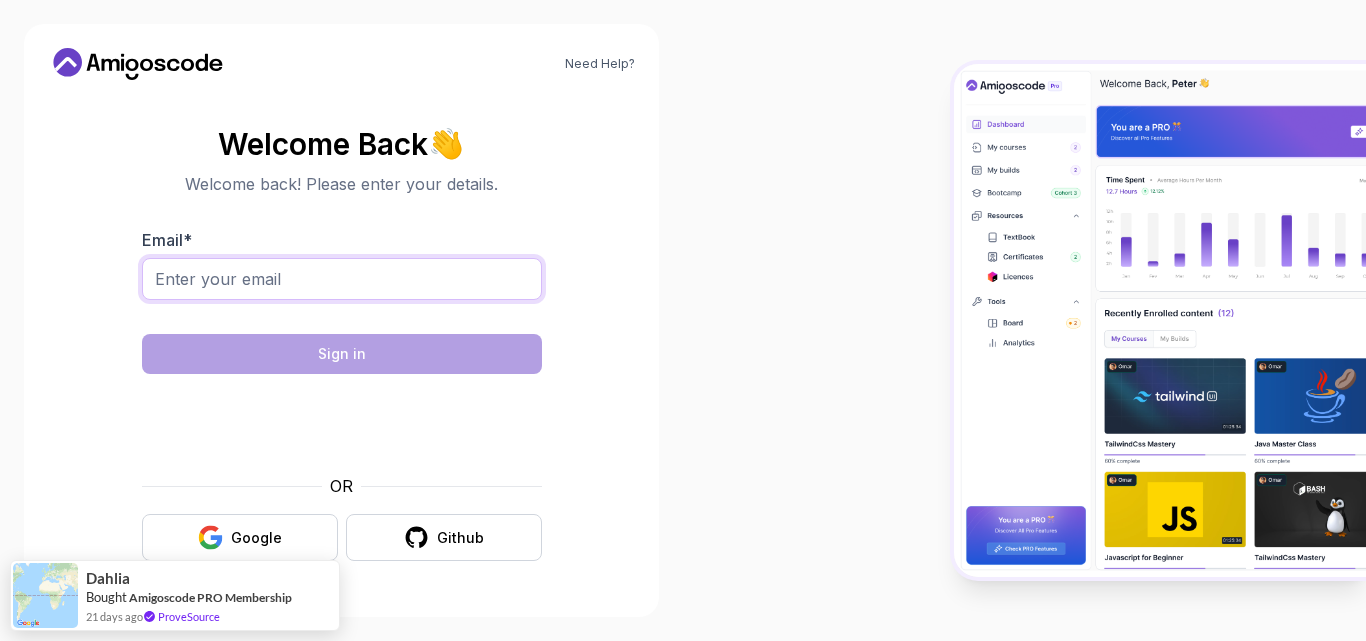type on "omarfonsecamontes@hotmail.com" 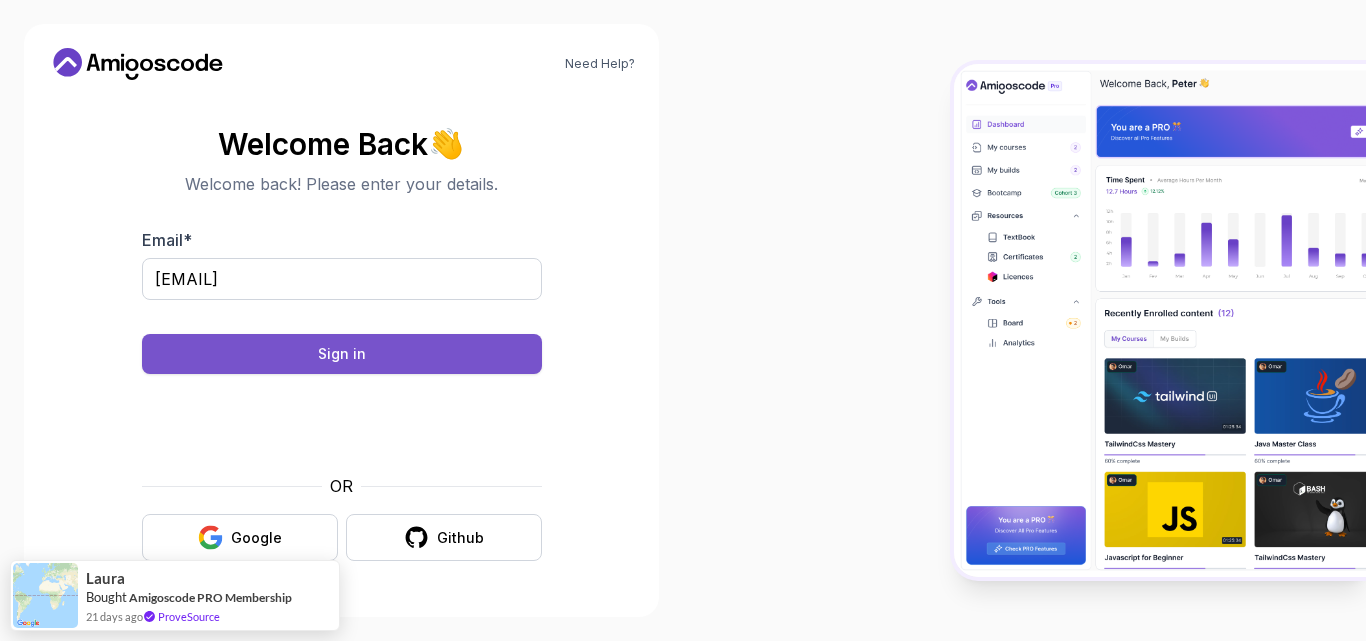 click on "Sign in" at bounding box center (342, 354) 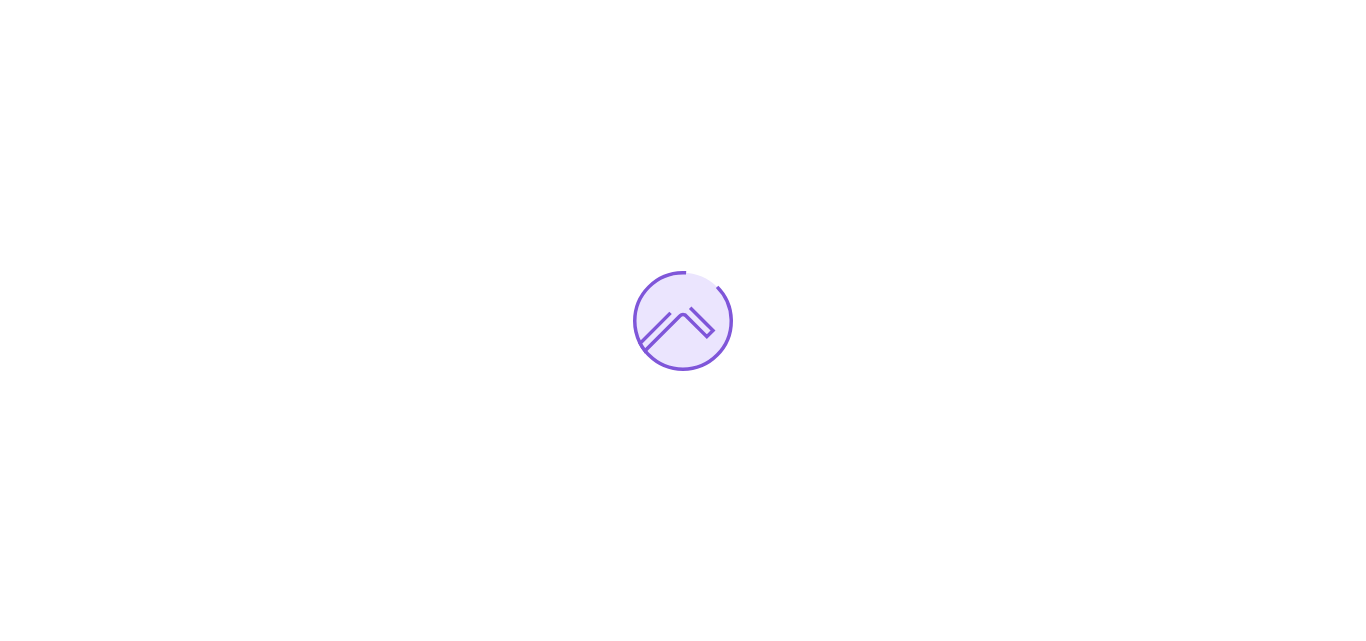 scroll, scrollTop: 0, scrollLeft: 0, axis: both 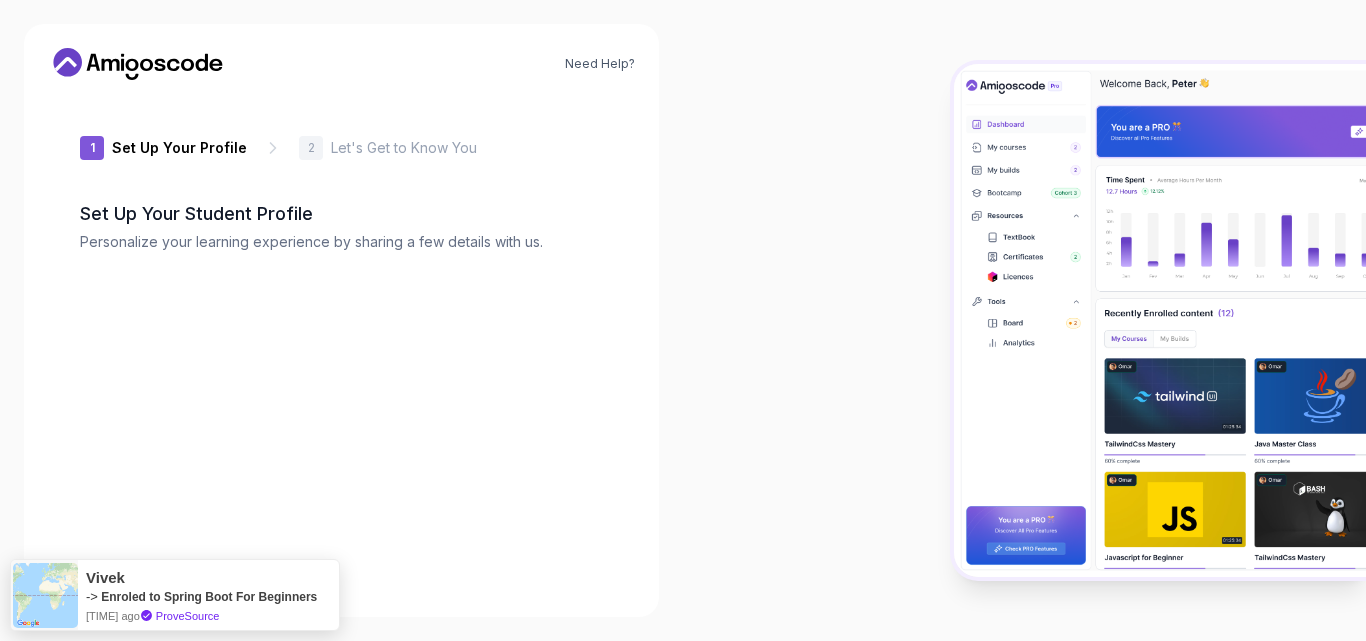 type on "[USERNAME]" 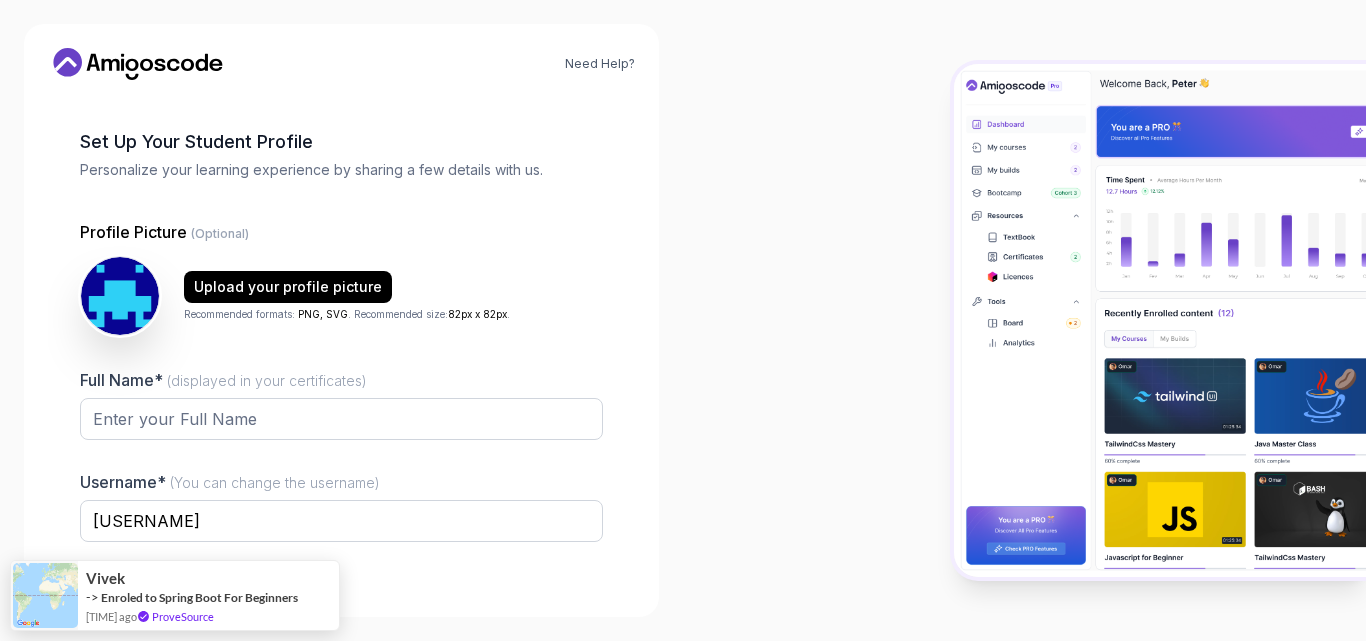 scroll, scrollTop: 100, scrollLeft: 0, axis: vertical 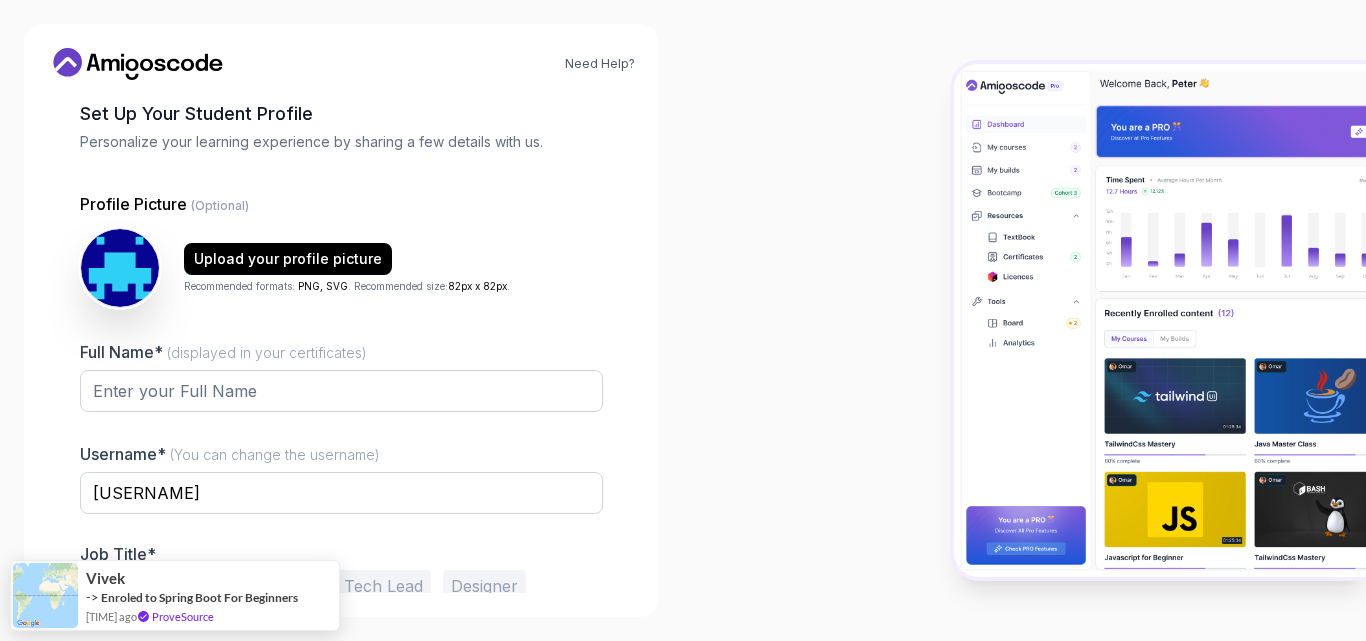 click on "[FIRST] [LAST]*   (displayed in your certificates)" at bounding box center (341, 387) 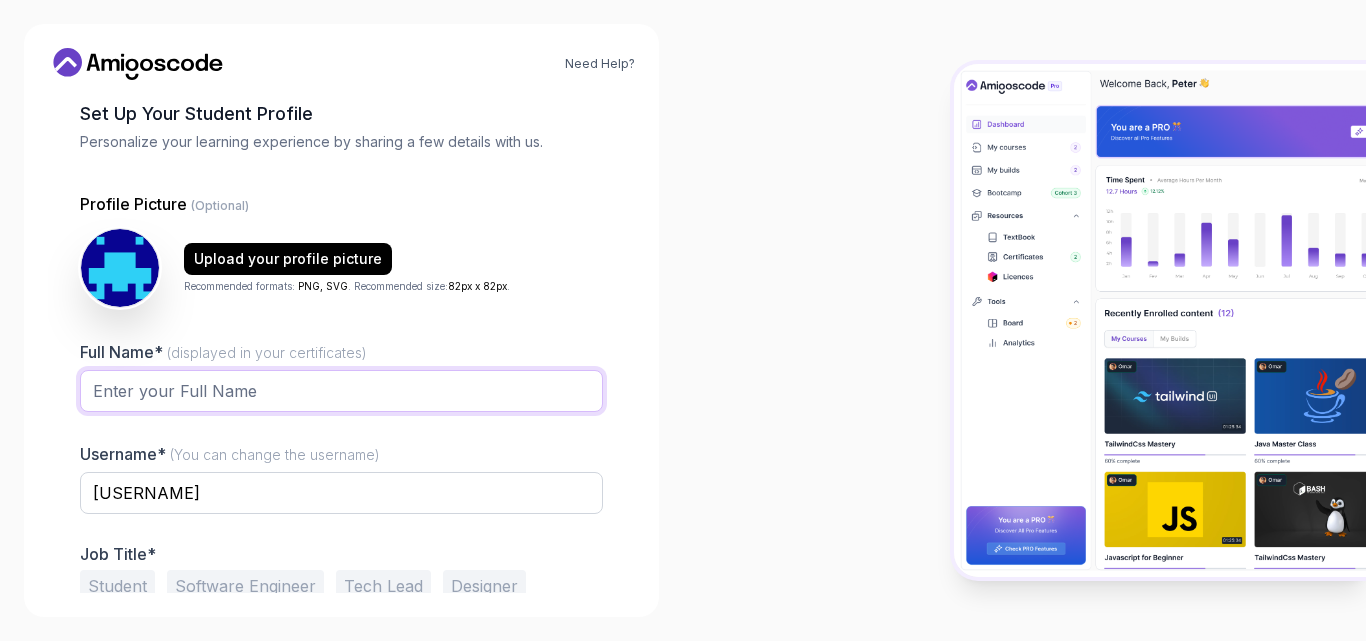 click on "[FIRST] [LAST]*   (displayed in your certificates)" at bounding box center (341, 391) 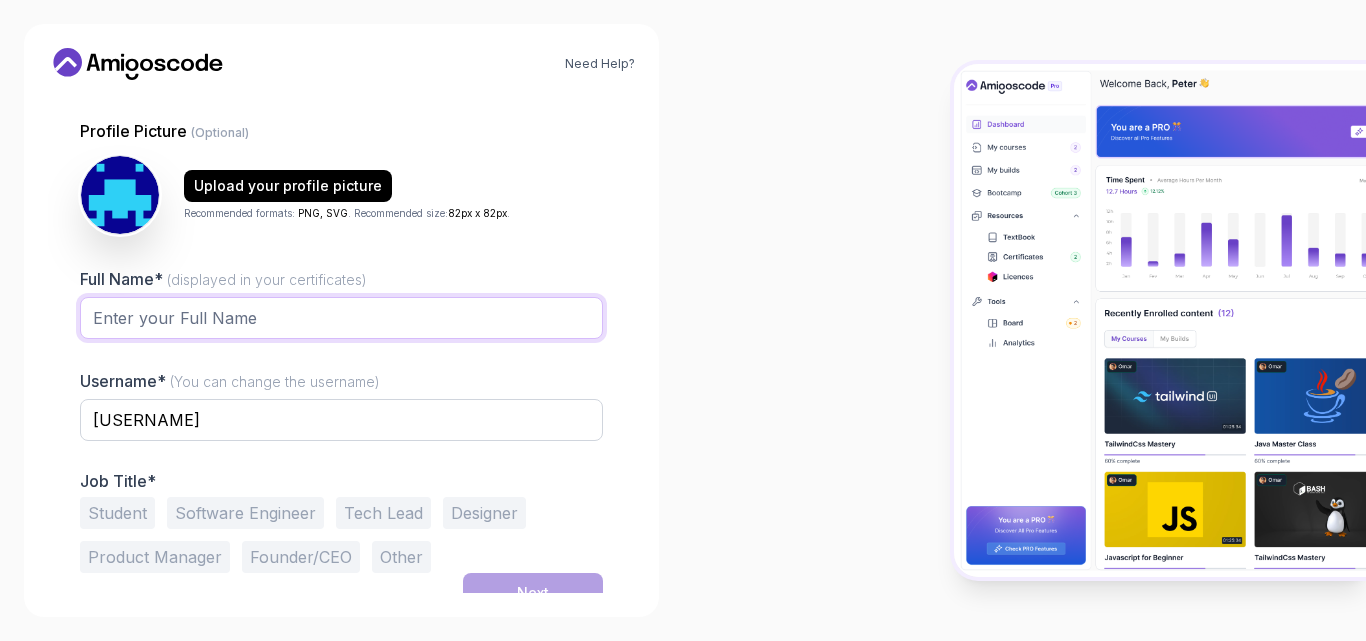 scroll, scrollTop: 193, scrollLeft: 0, axis: vertical 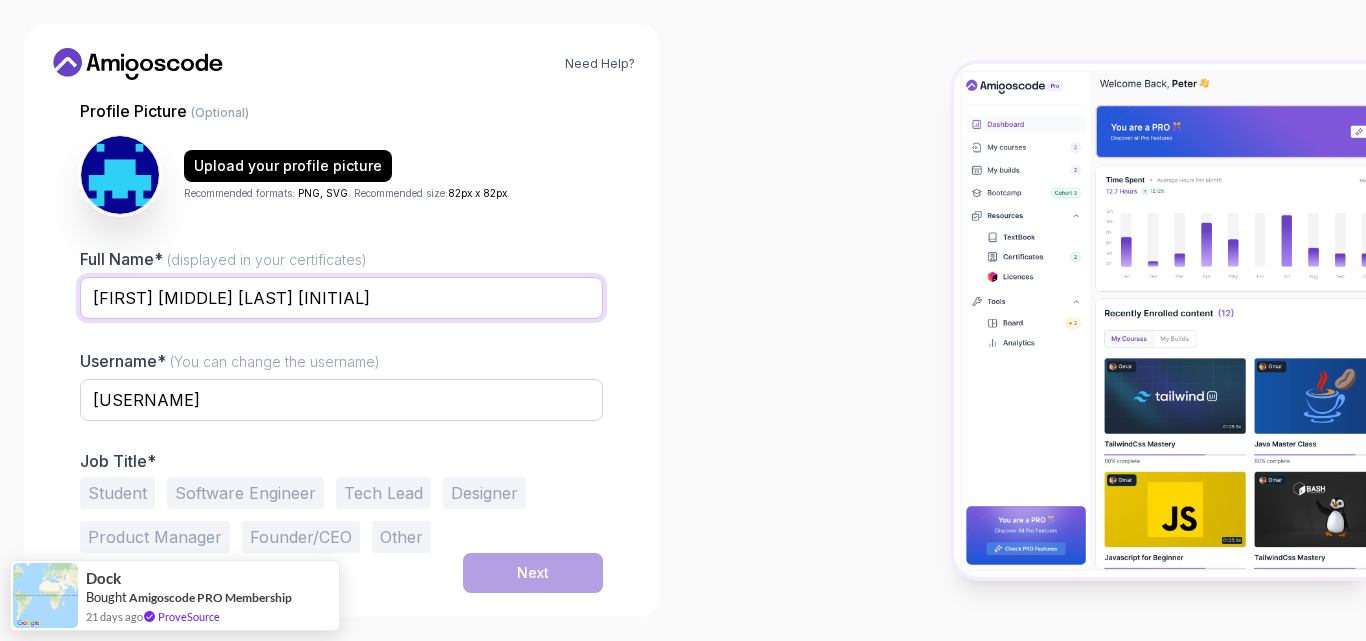 type on "[FIRST] [MIDDLE] [LAST] [INITIAL]" 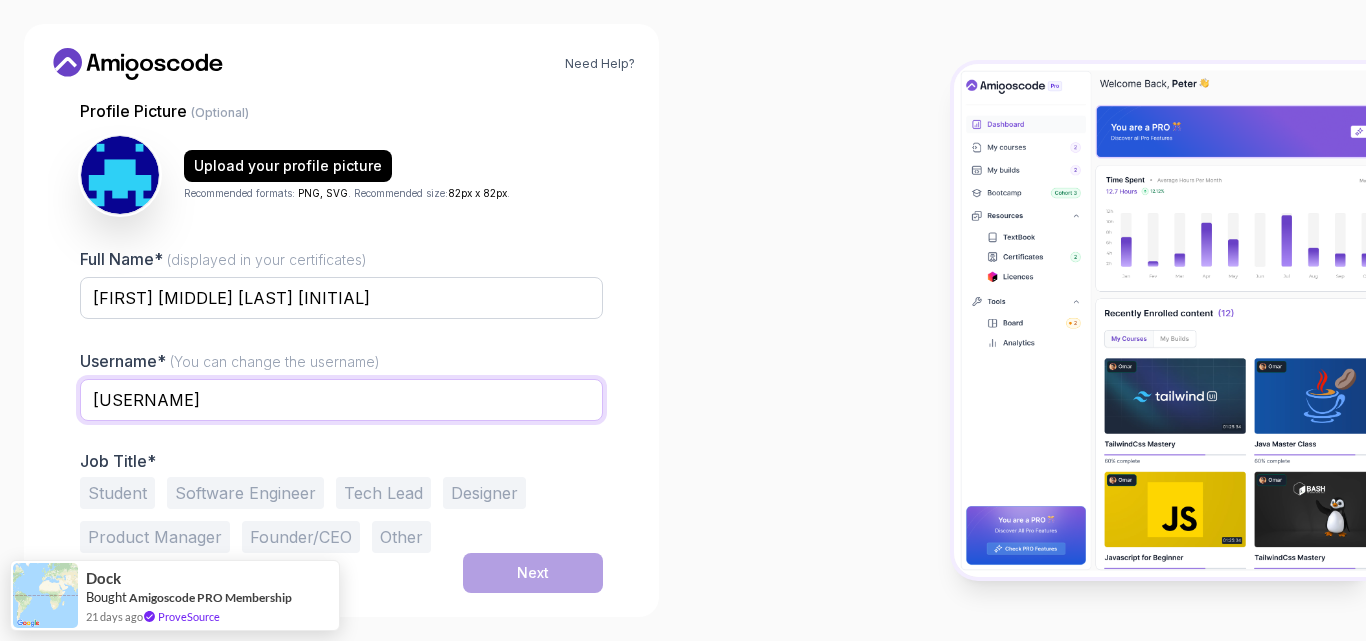 click on "[USERNAME]" at bounding box center [341, 400] 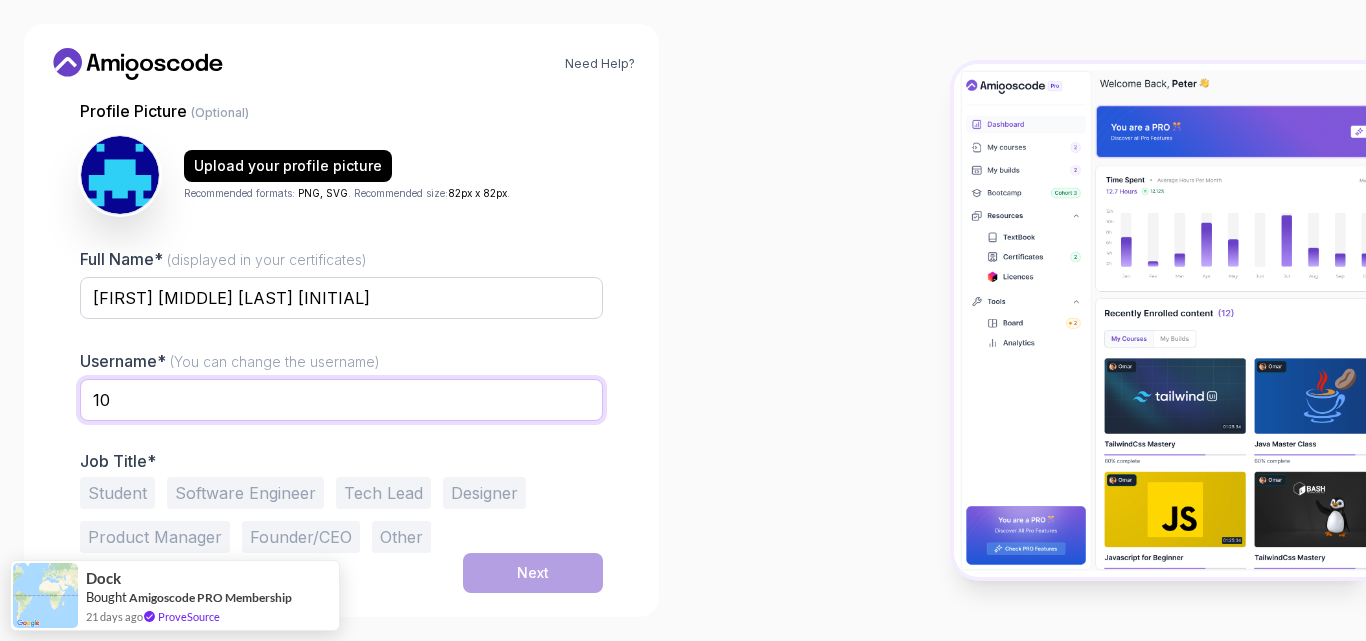 type on "1" 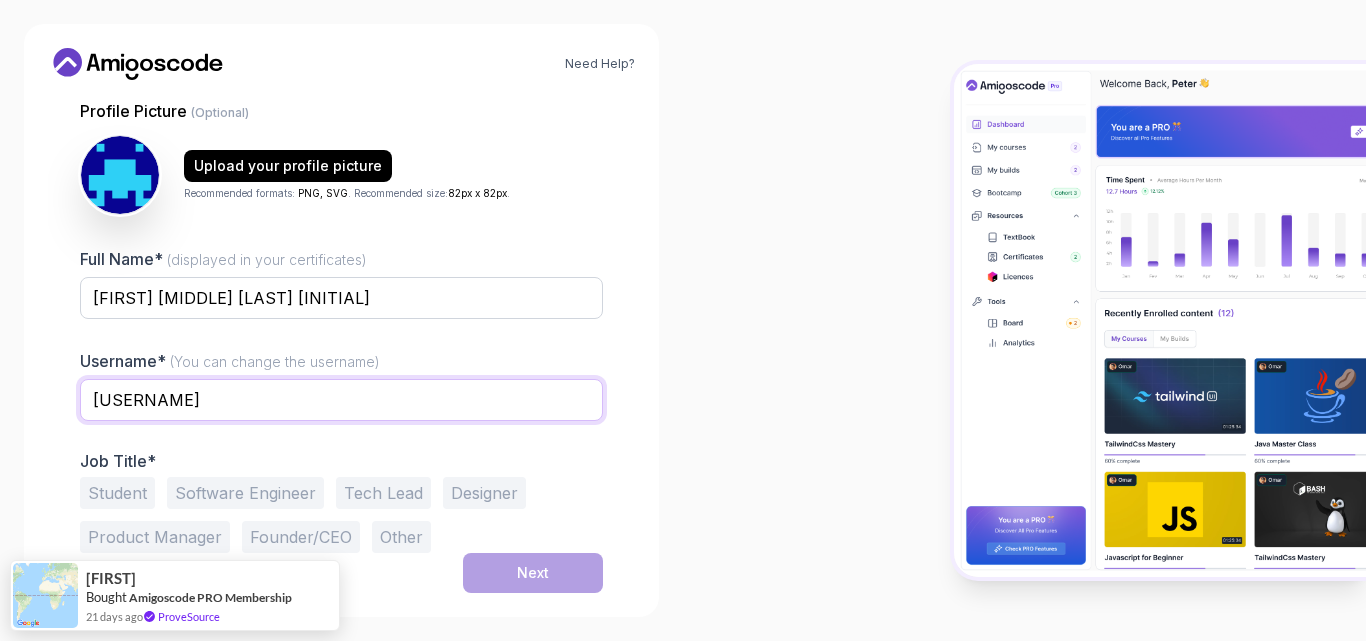 type on "[USERNAME]" 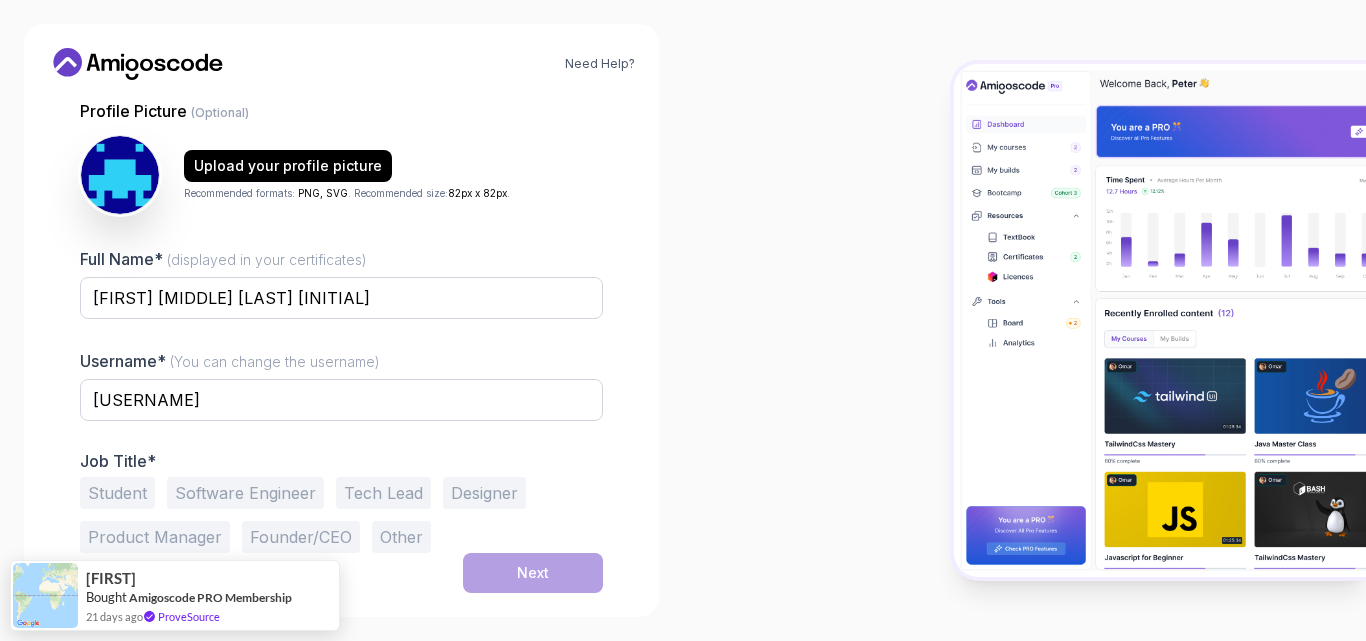 click on "Student" at bounding box center [117, 493] 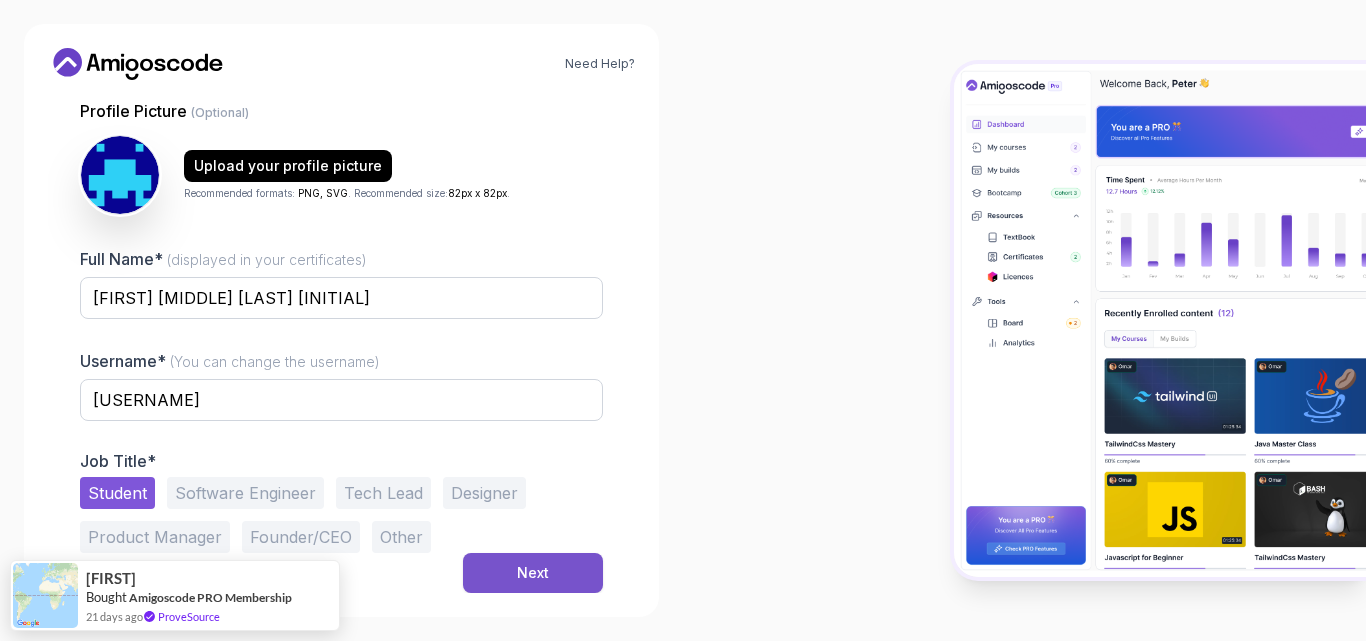 click on "Next" at bounding box center [533, 573] 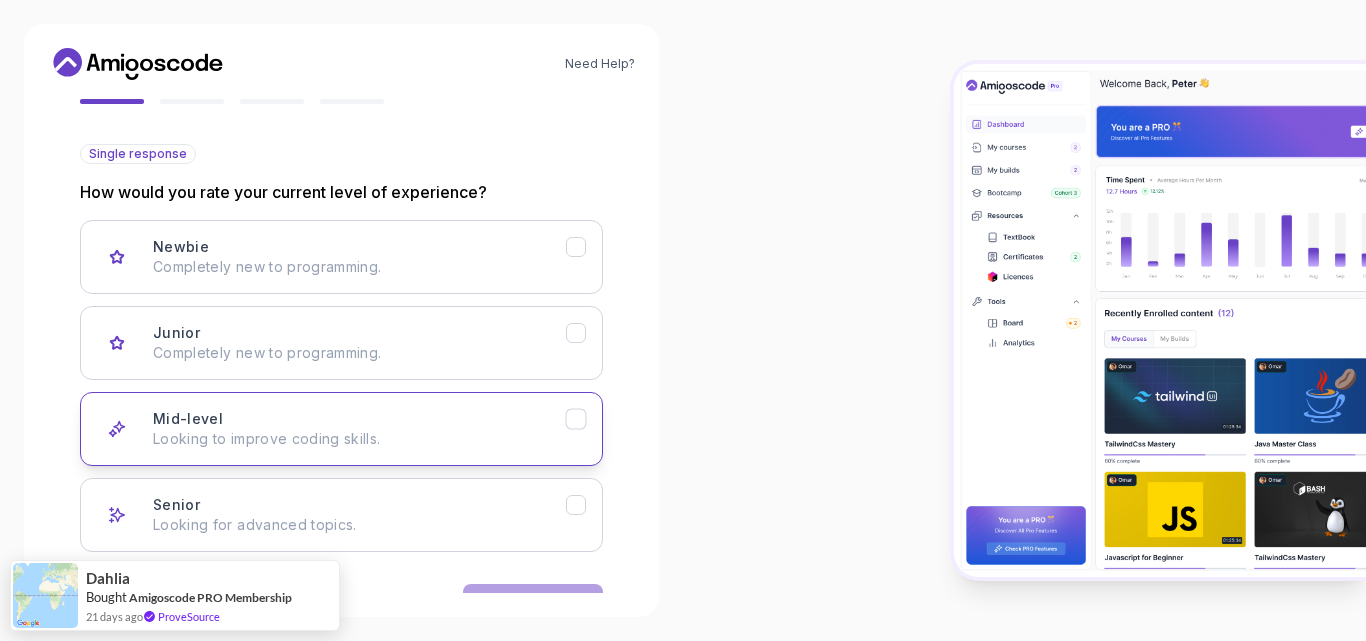 click on "Looking to improve coding skills." at bounding box center (359, 439) 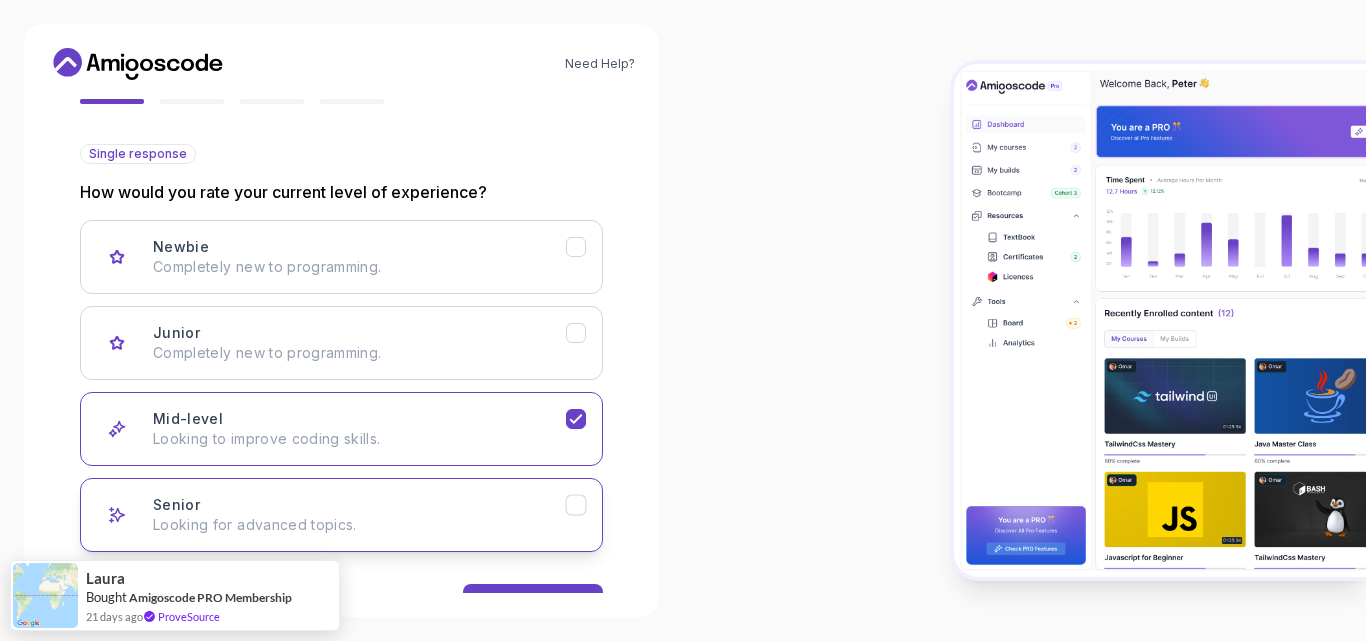 scroll, scrollTop: 256, scrollLeft: 0, axis: vertical 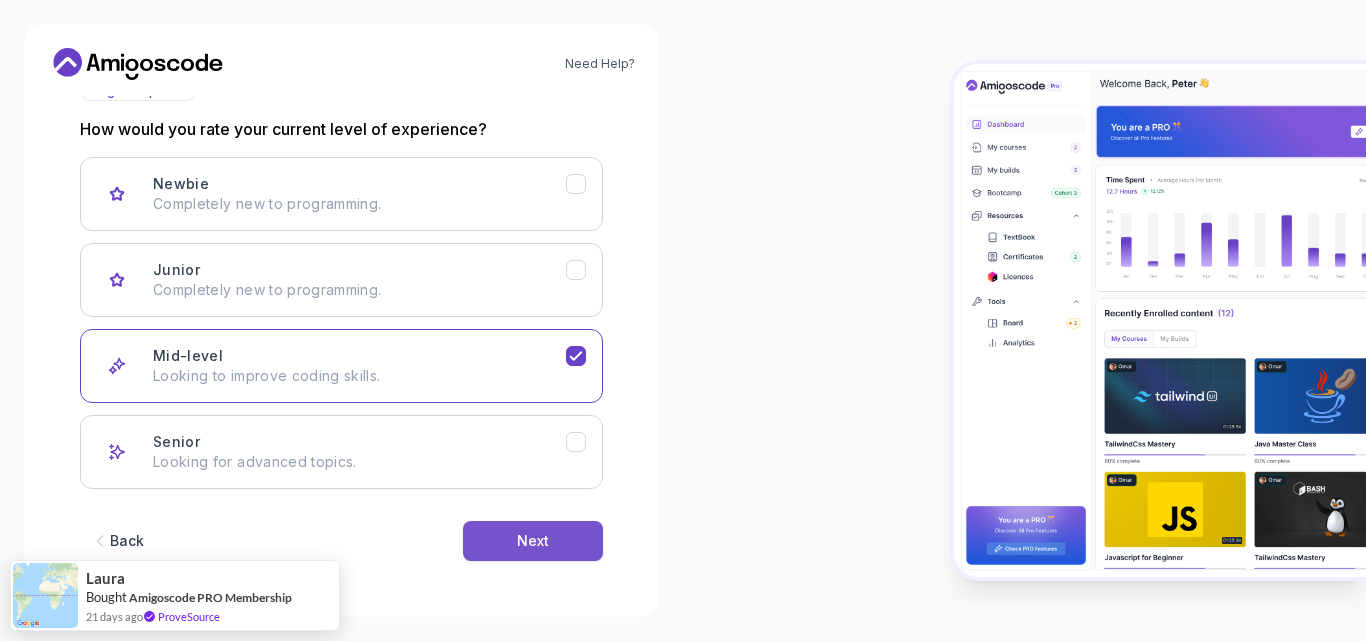 click on "Next" at bounding box center (533, 541) 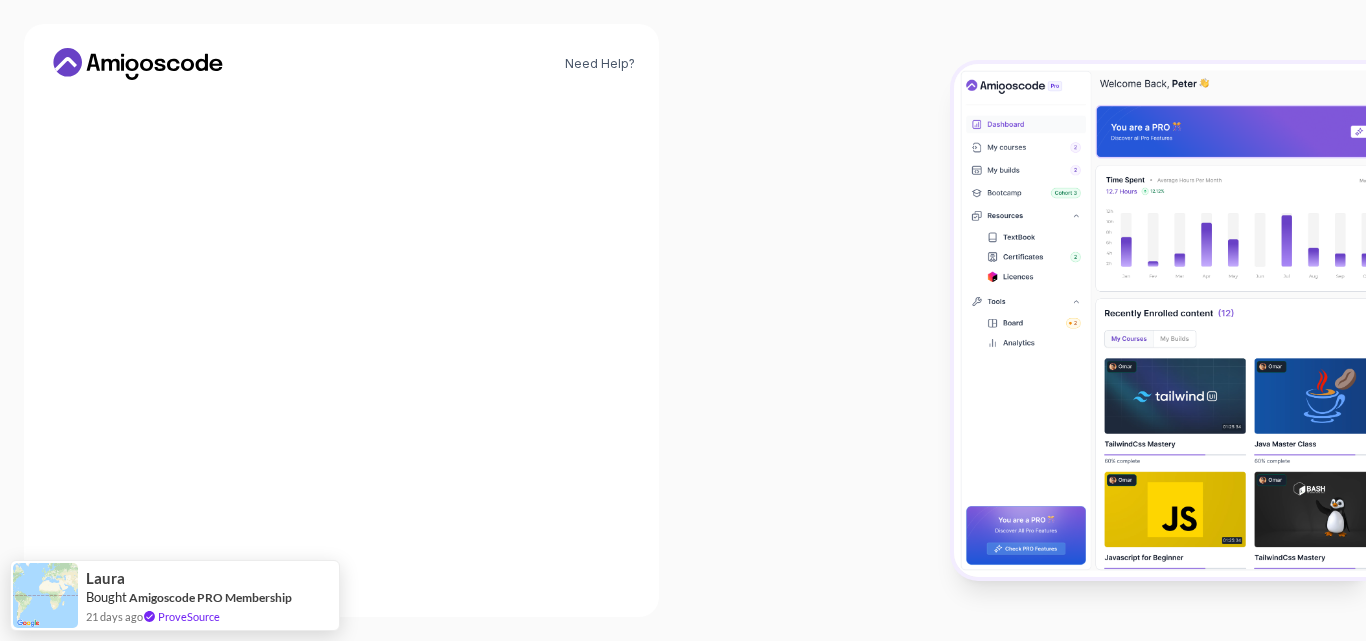 scroll, scrollTop: 256, scrollLeft: 0, axis: vertical 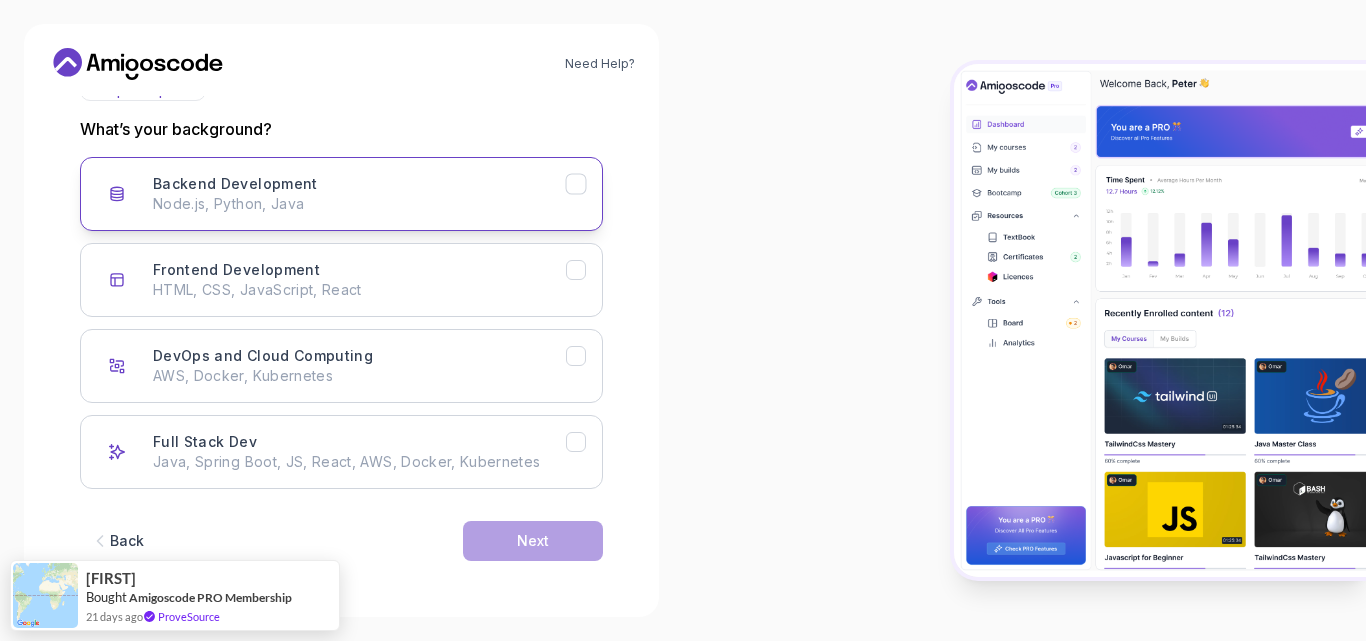 click on "Node.js, Python, Java" at bounding box center (359, 204) 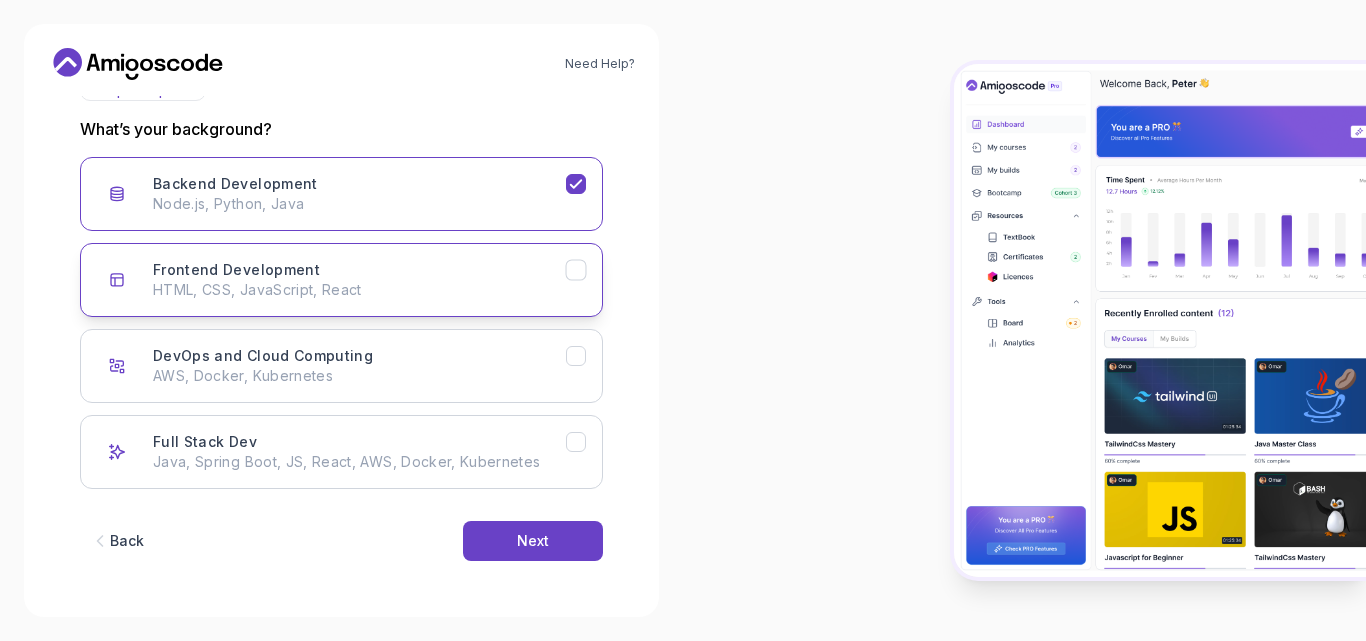 click on "HTML, CSS, JavaScript, React" at bounding box center (359, 290) 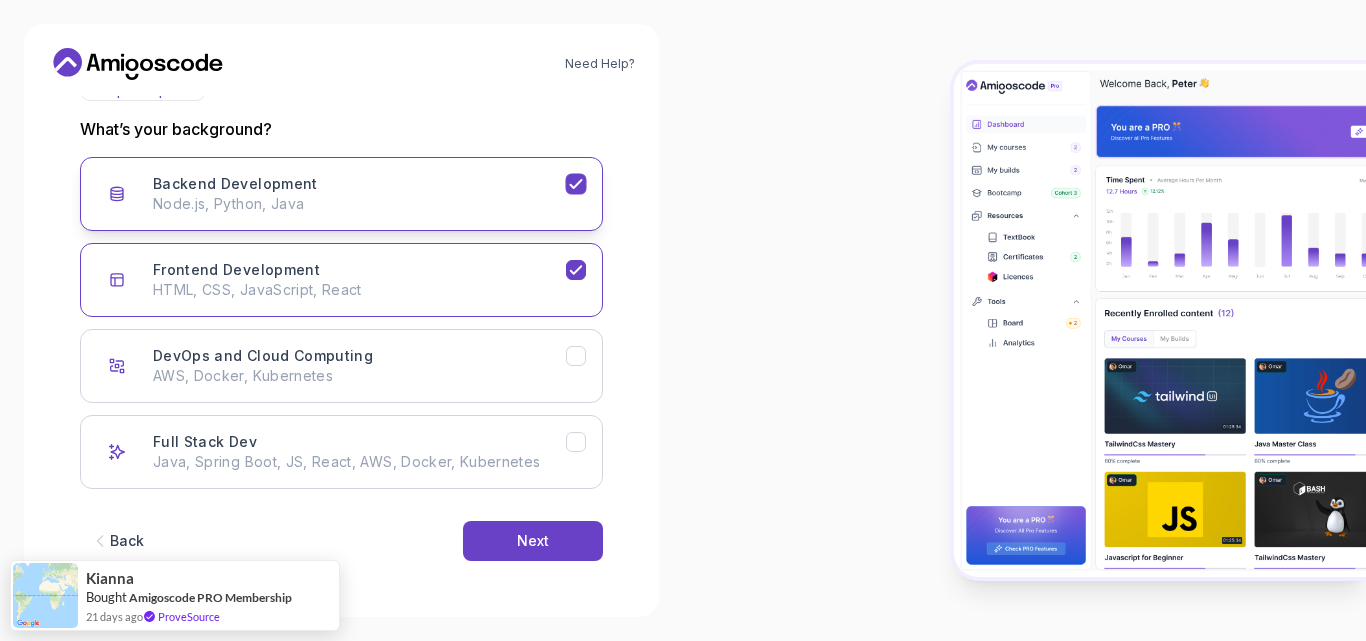 click on "Backend Development Node.js, Python, Java" at bounding box center [341, 194] 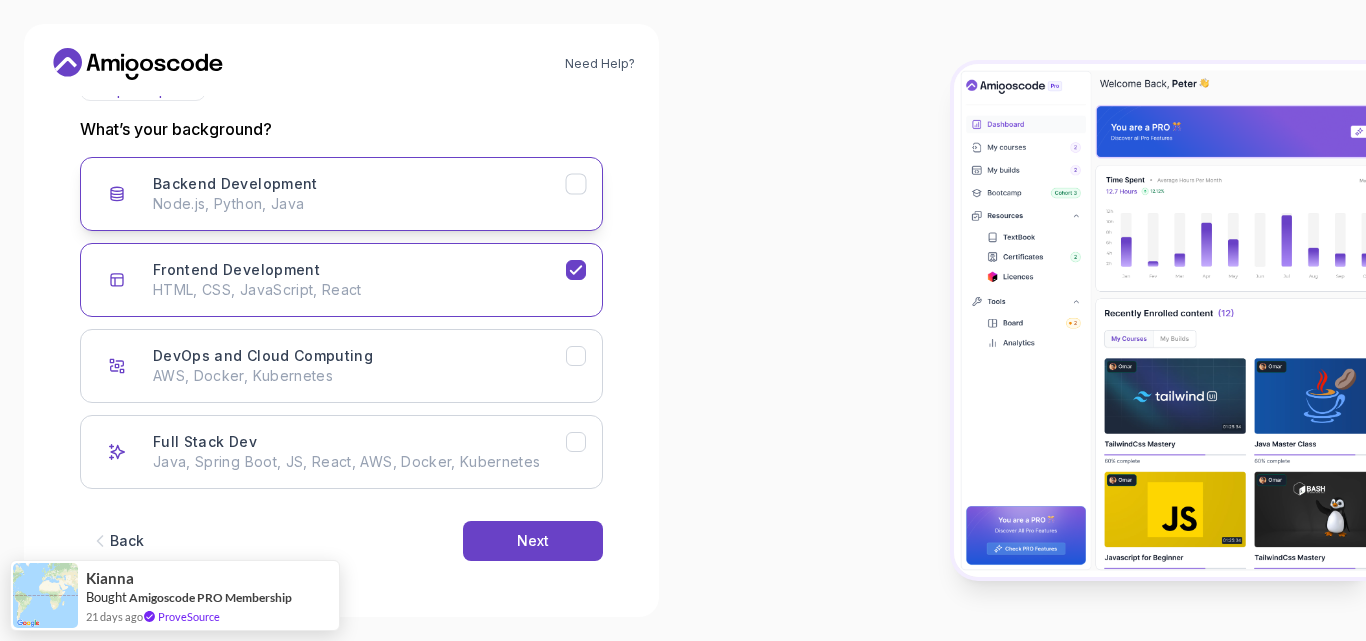 click on "Node.js, Python, Java" at bounding box center [359, 204] 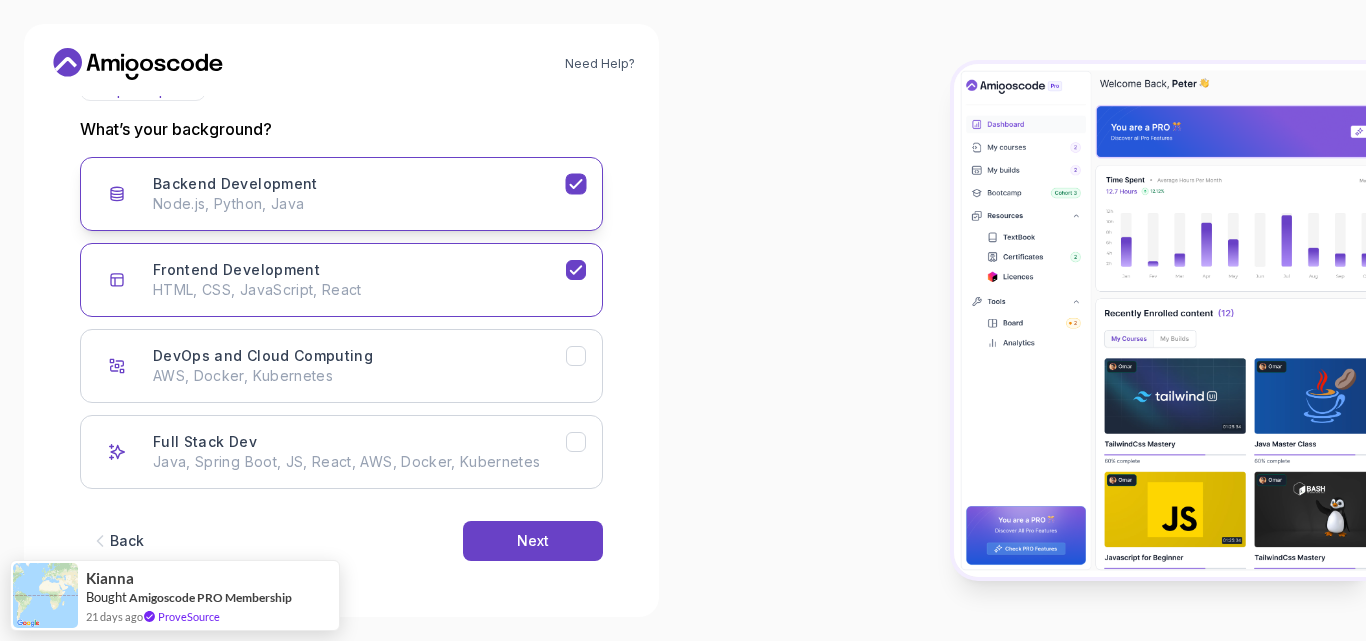 click on "Node.js, Python, Java" at bounding box center (359, 204) 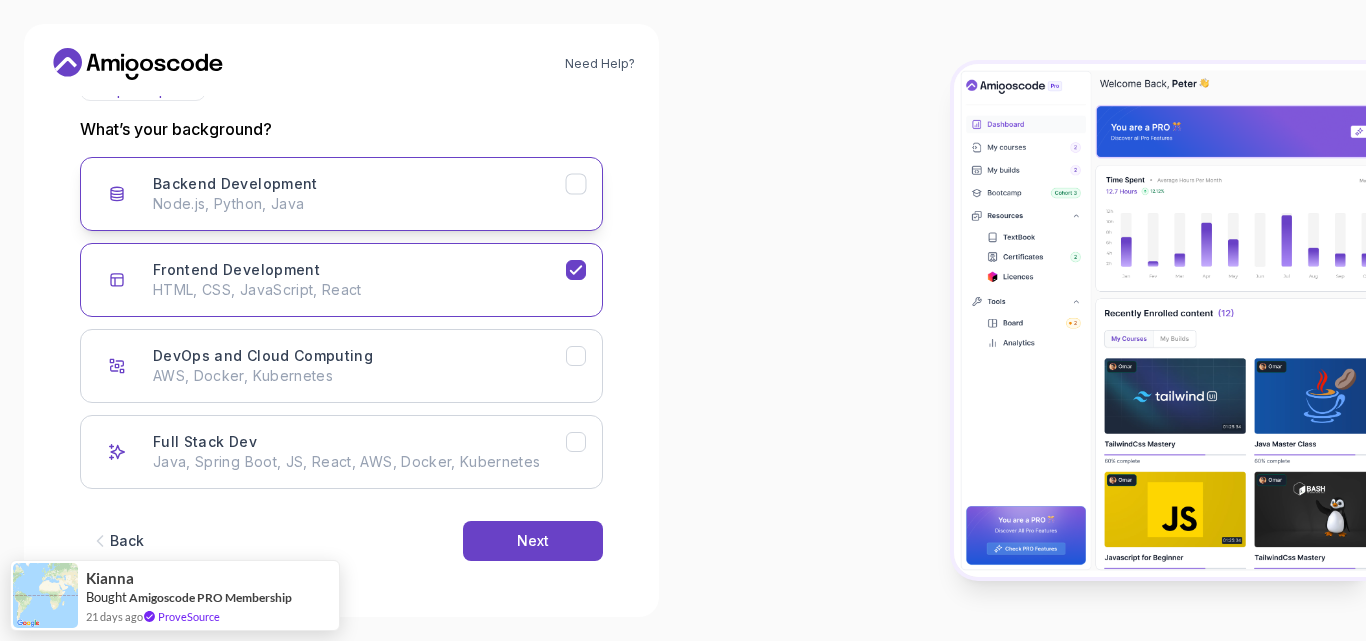 click on "Node.js, Python, Java" at bounding box center [359, 204] 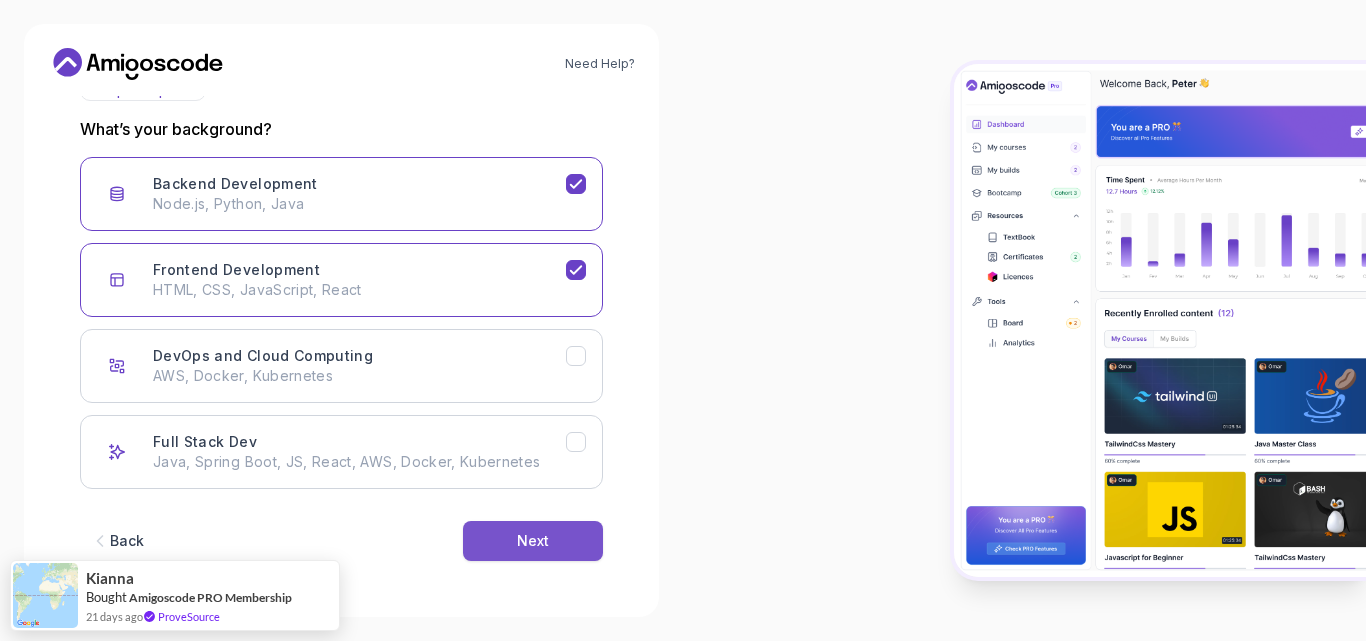 click on "Next" at bounding box center (533, 541) 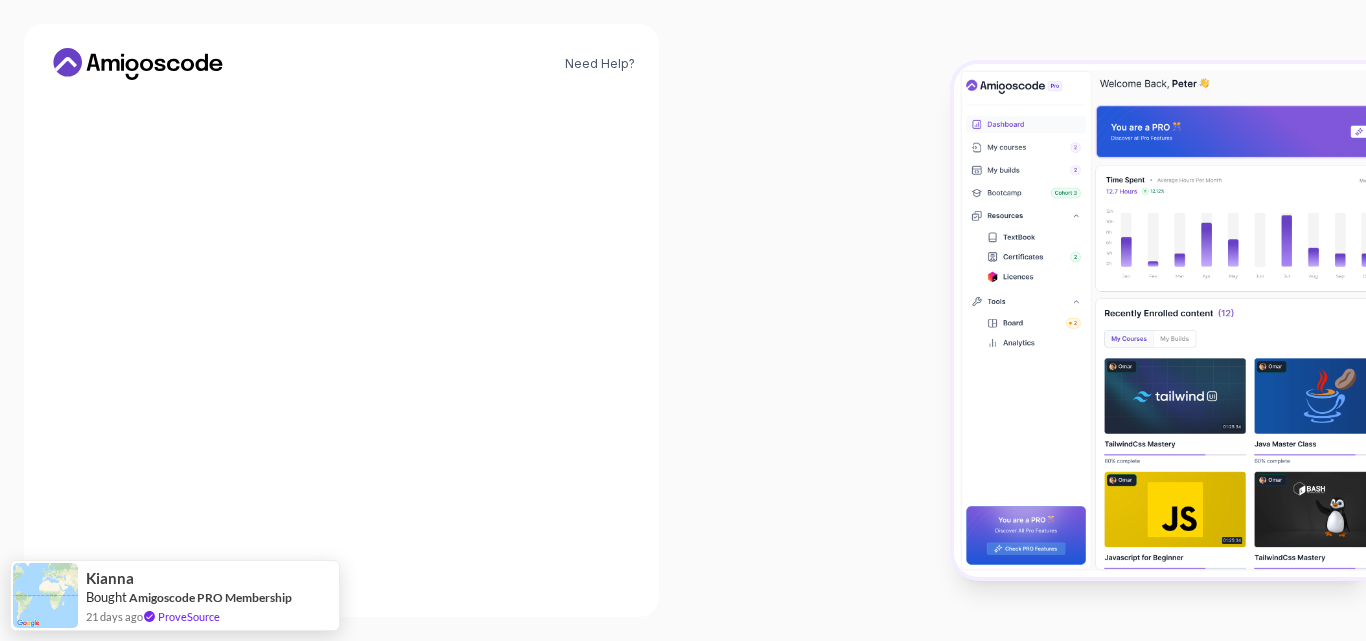 scroll, scrollTop: 232, scrollLeft: 0, axis: vertical 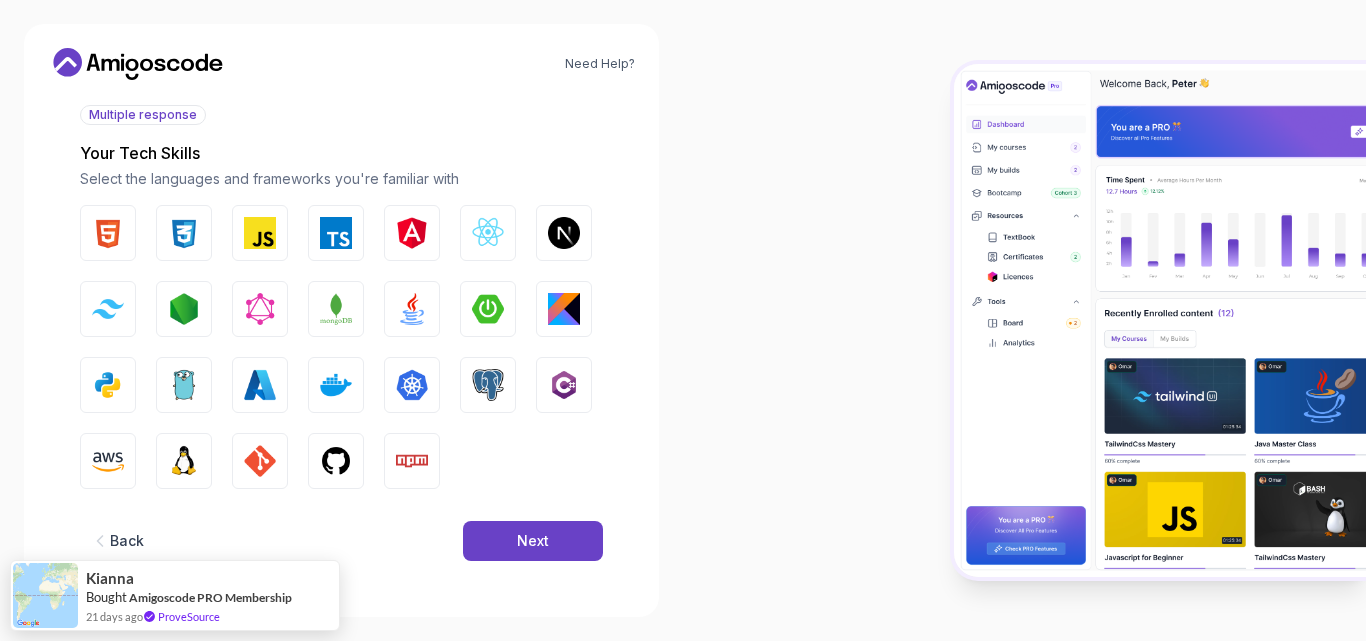 drag, startPoint x: 98, startPoint y: 243, endPoint x: 155, endPoint y: 238, distance: 57.21888 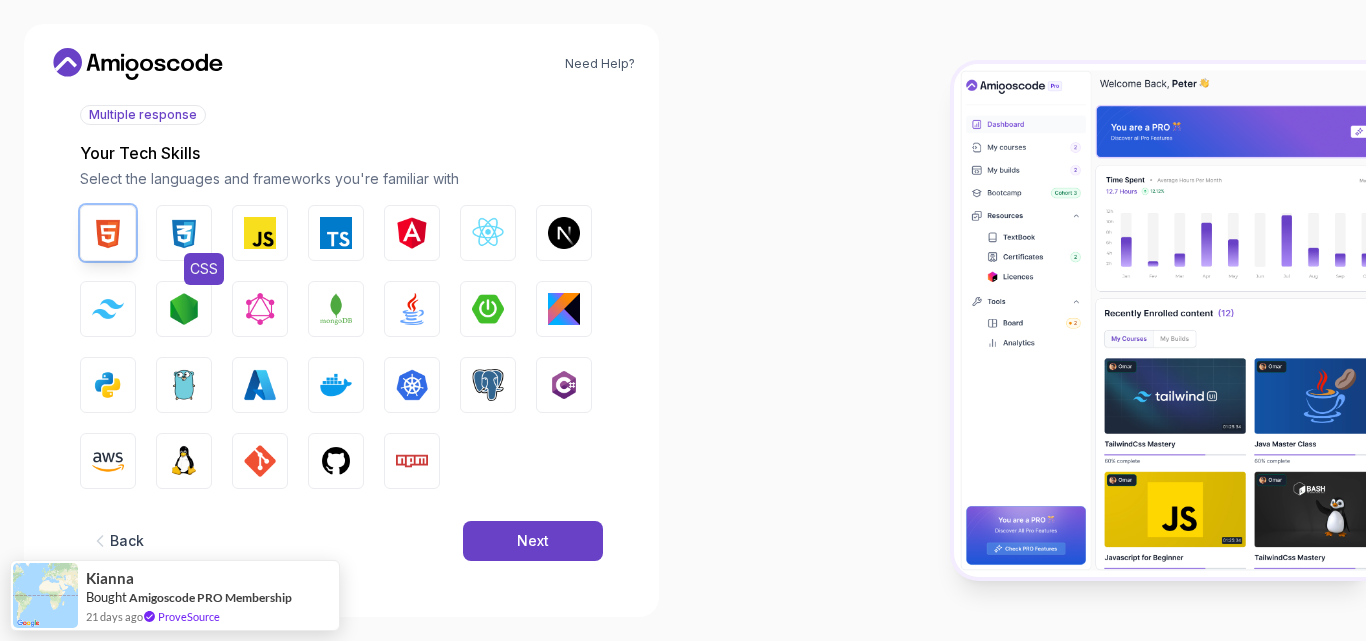 click at bounding box center [184, 233] 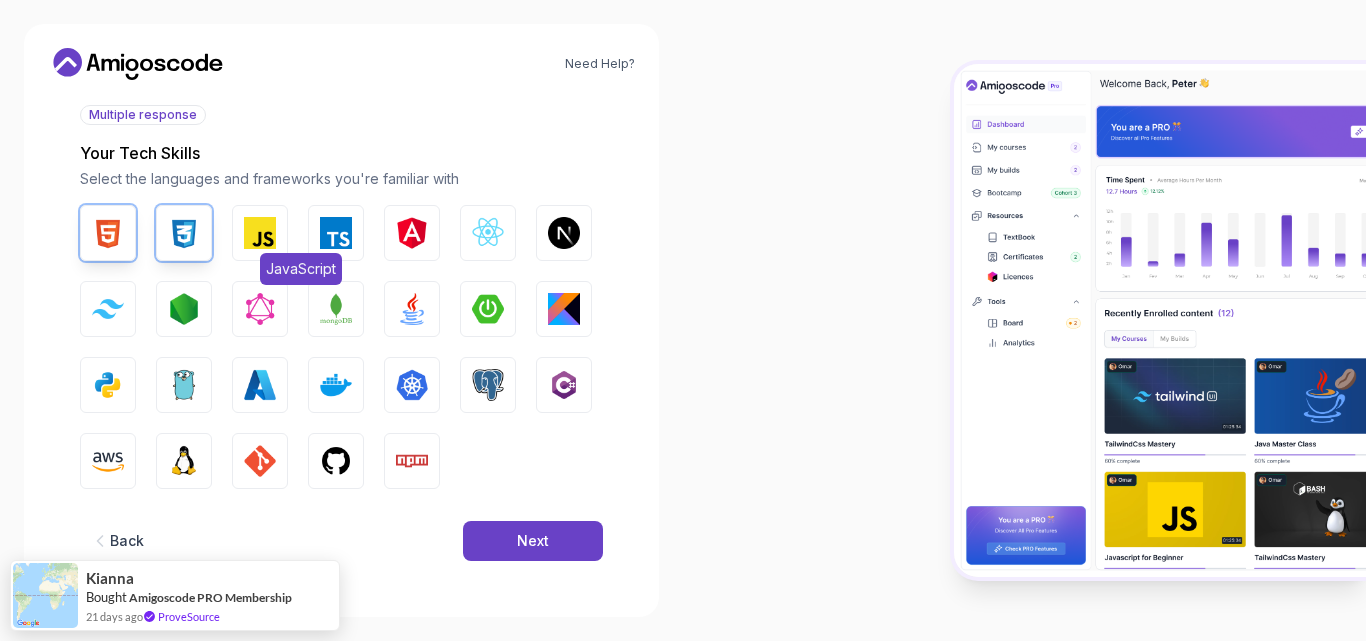 click at bounding box center (260, 233) 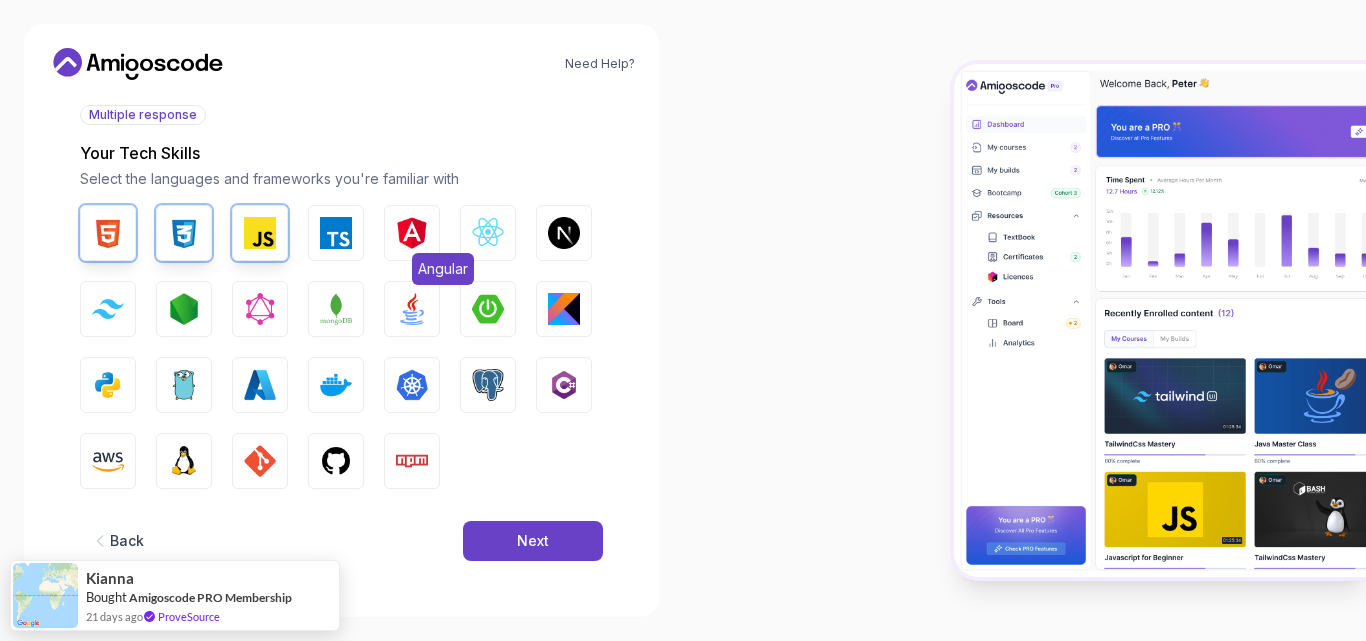 click at bounding box center (412, 233) 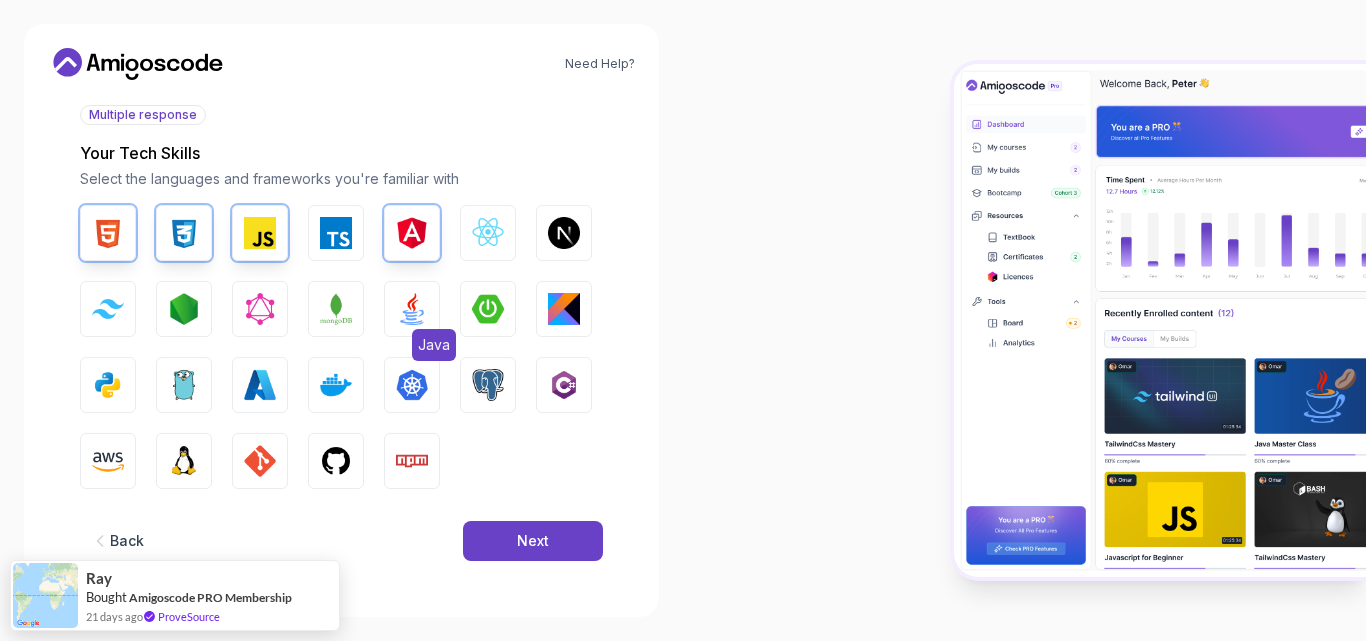 click at bounding box center [412, 309] 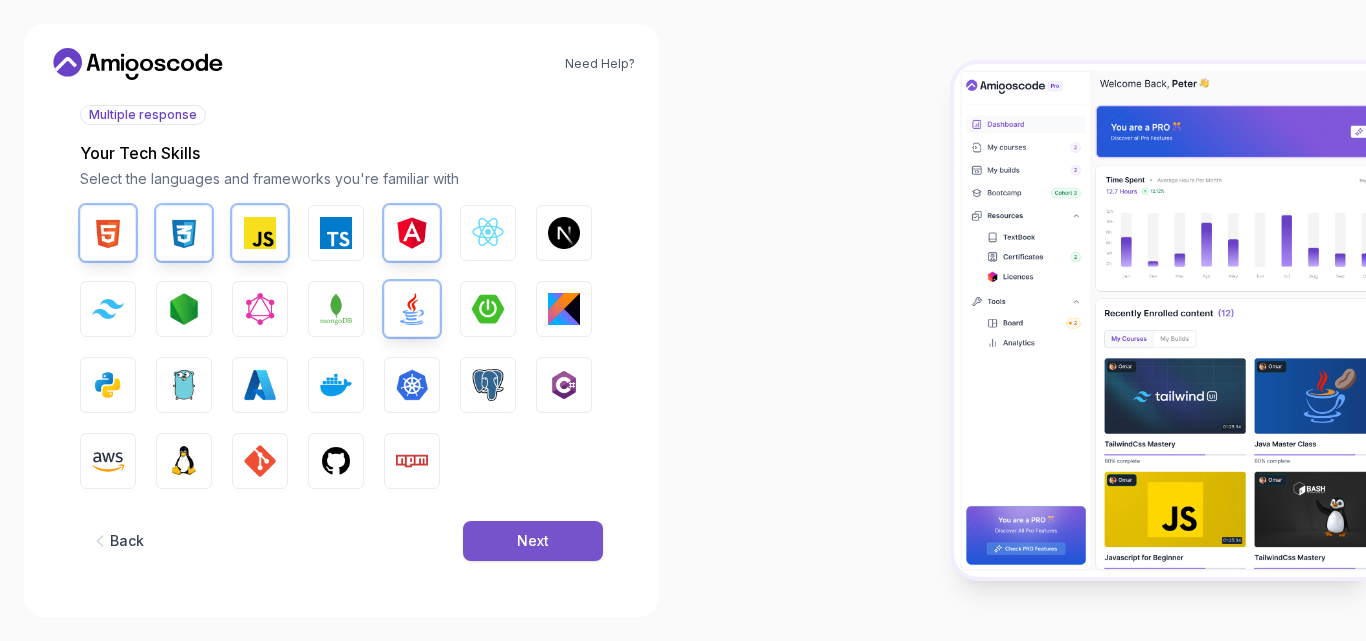 click on "Next" at bounding box center [533, 541] 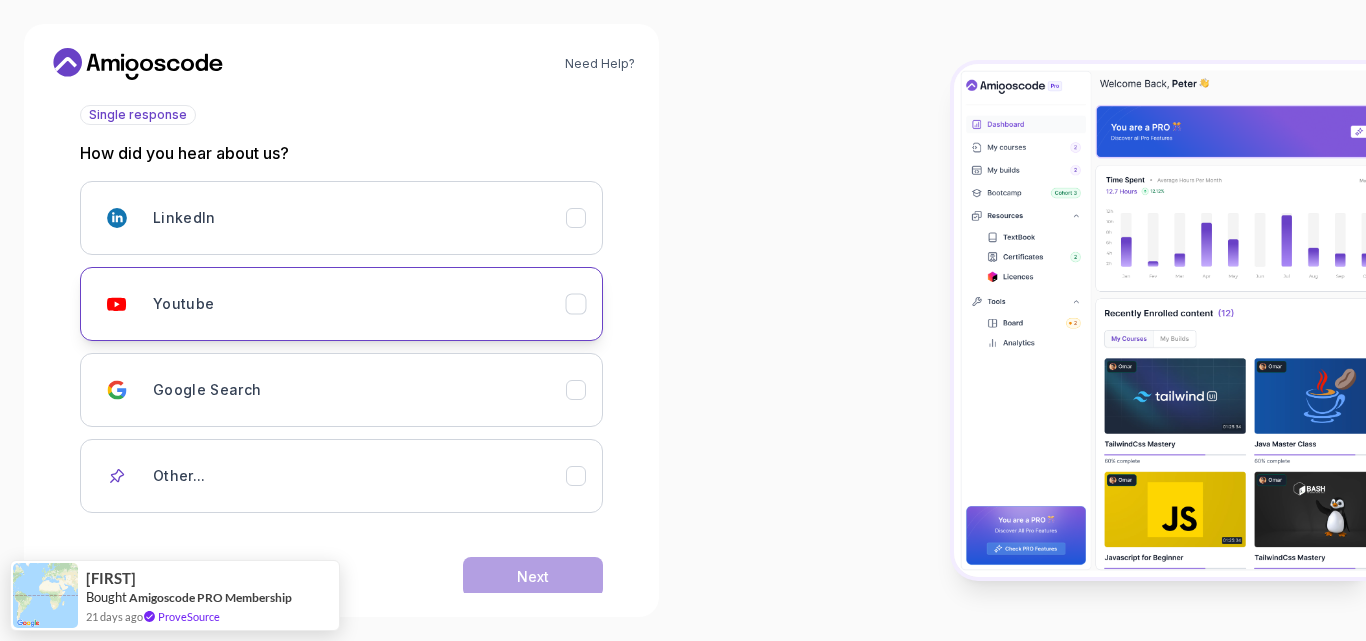 drag, startPoint x: 460, startPoint y: 335, endPoint x: 475, endPoint y: 330, distance: 15.811388 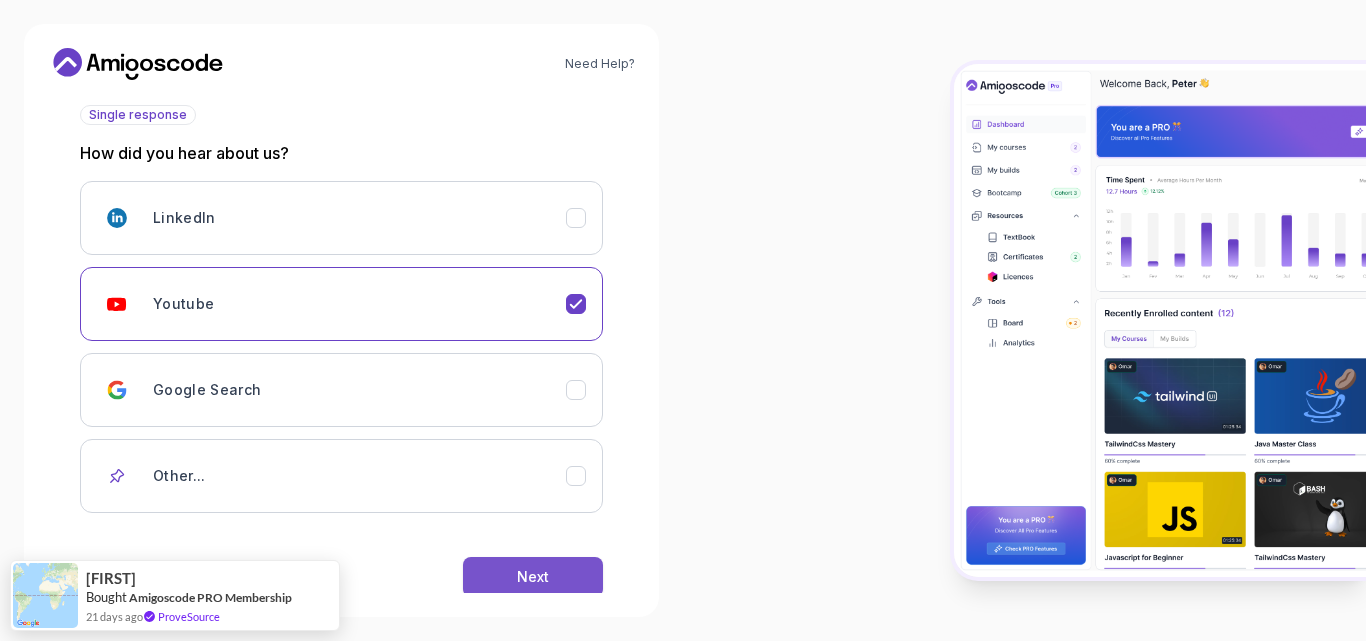 click on "Next" at bounding box center [533, 577] 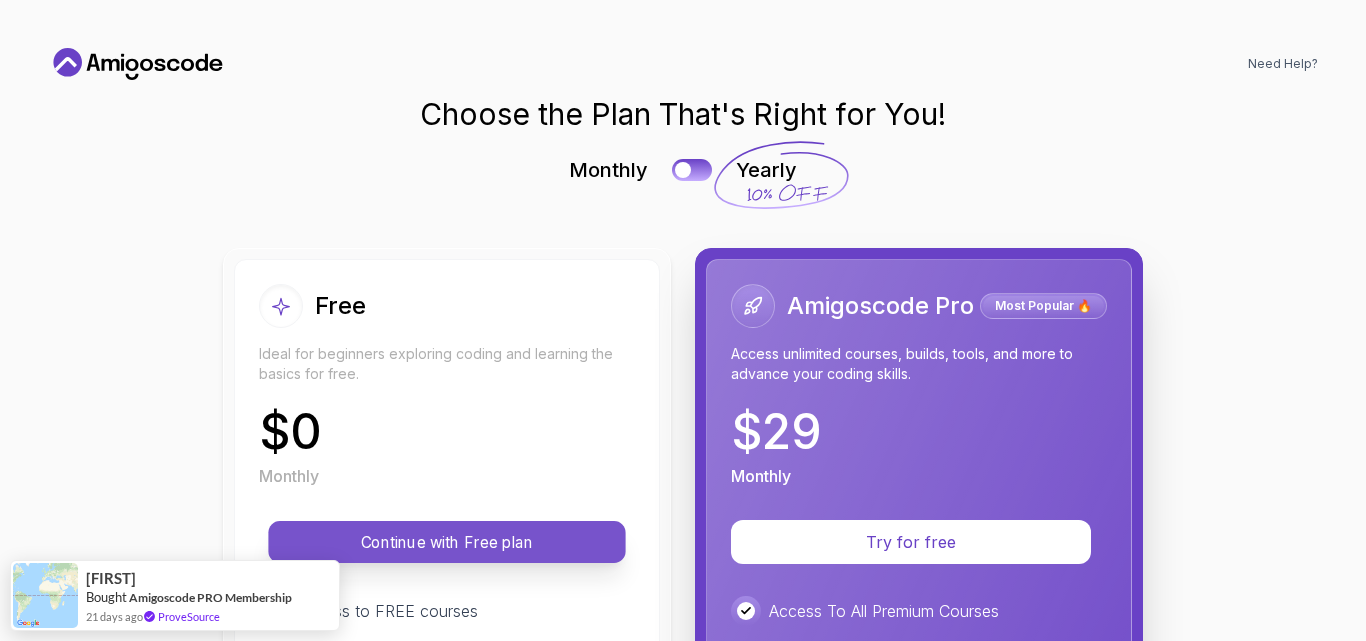 scroll, scrollTop: 0, scrollLeft: 0, axis: both 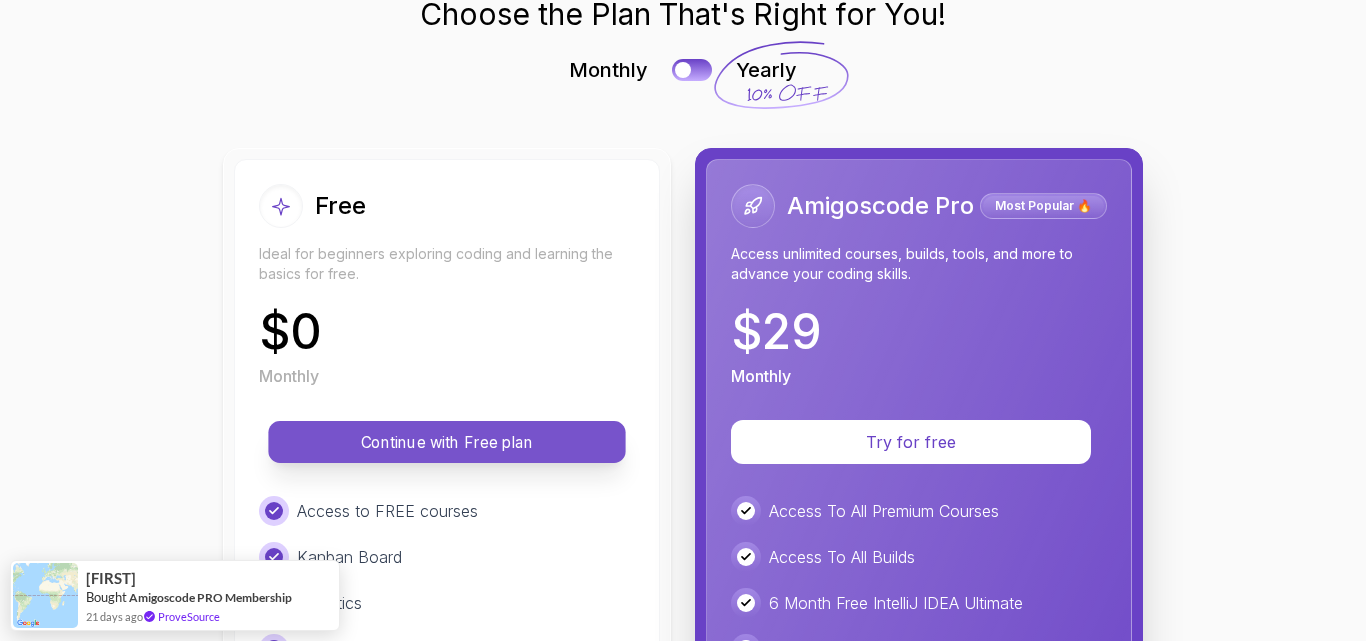click on "Continue with Free plan" at bounding box center (447, 442) 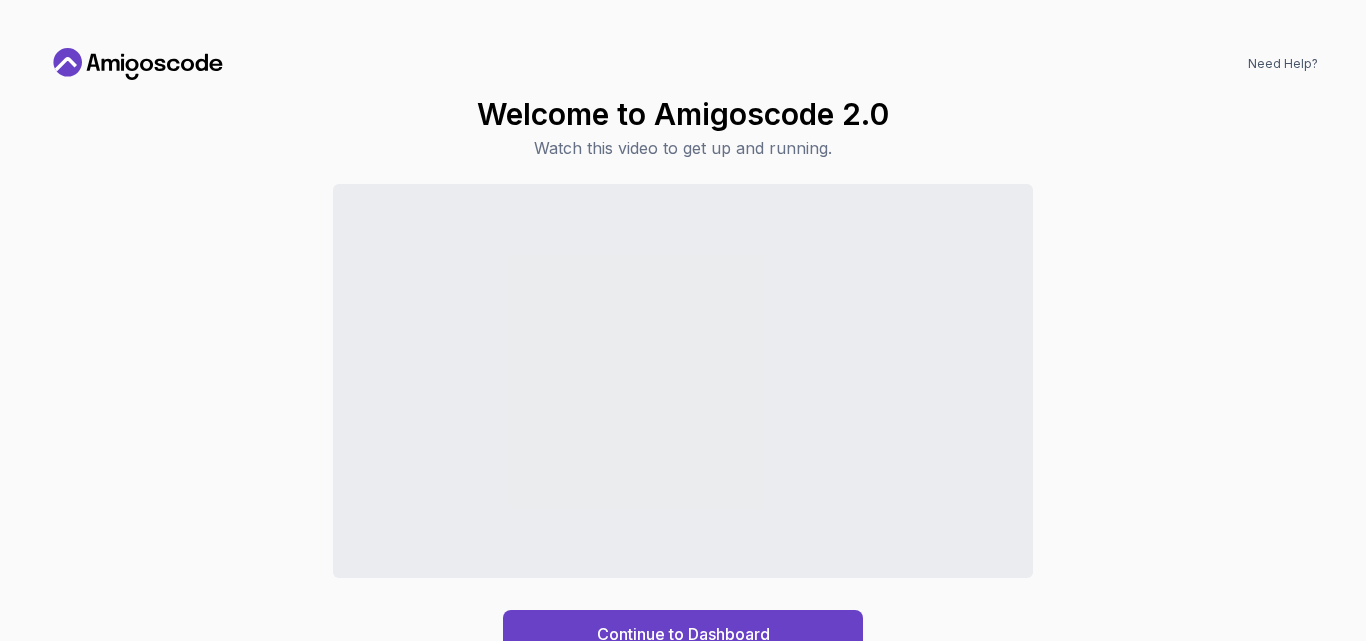 click on "Continue to Dashboard" at bounding box center [683, 421] 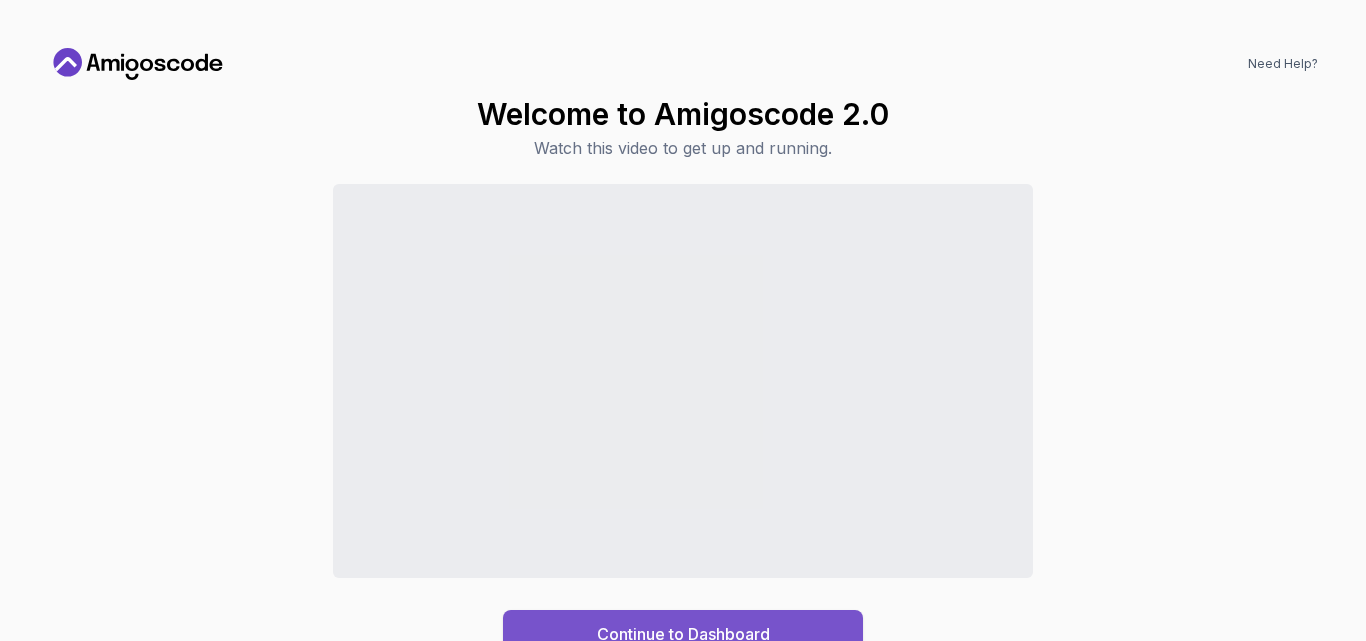 click on "Continue to Dashboard" at bounding box center (683, 634) 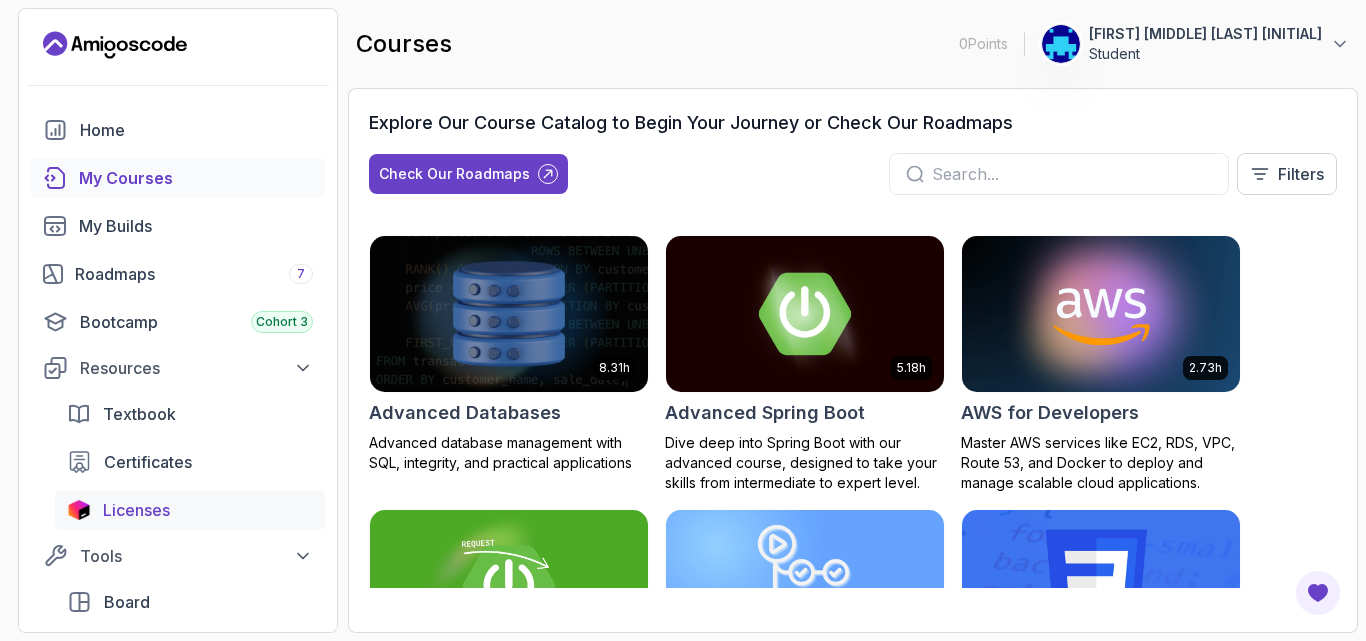 click on "Licenses" at bounding box center (190, 510) 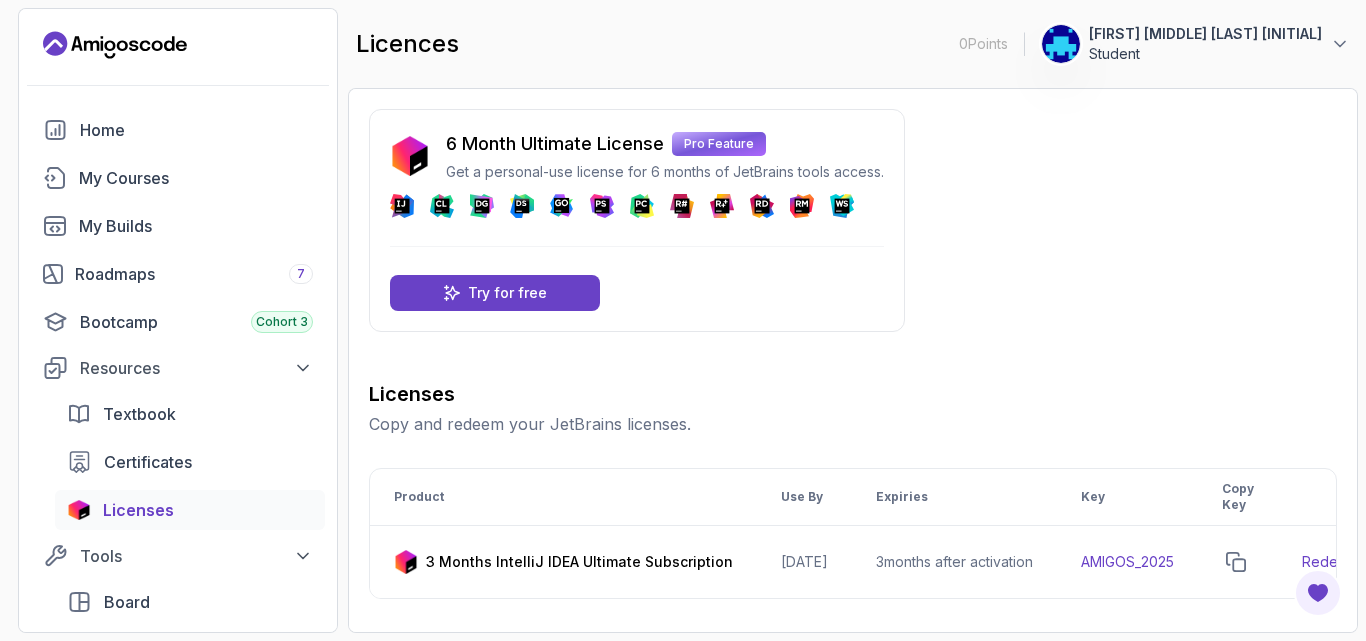 scroll, scrollTop: 100, scrollLeft: 0, axis: vertical 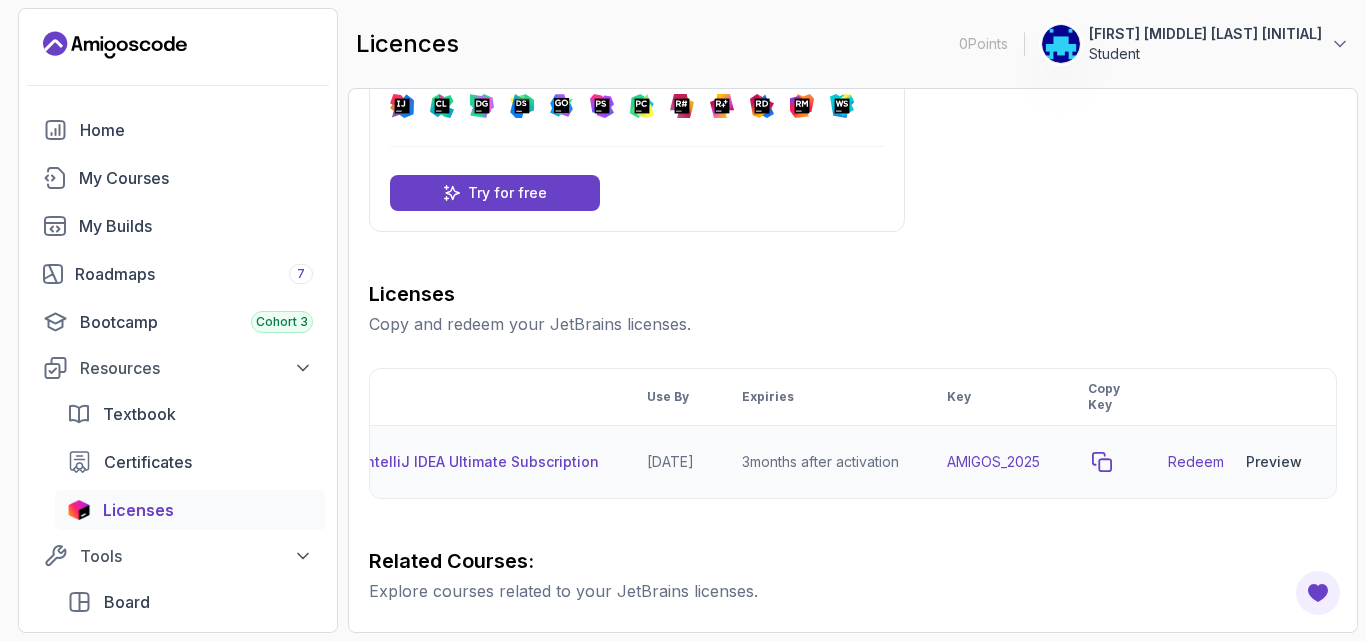 click at bounding box center (1102, 462) 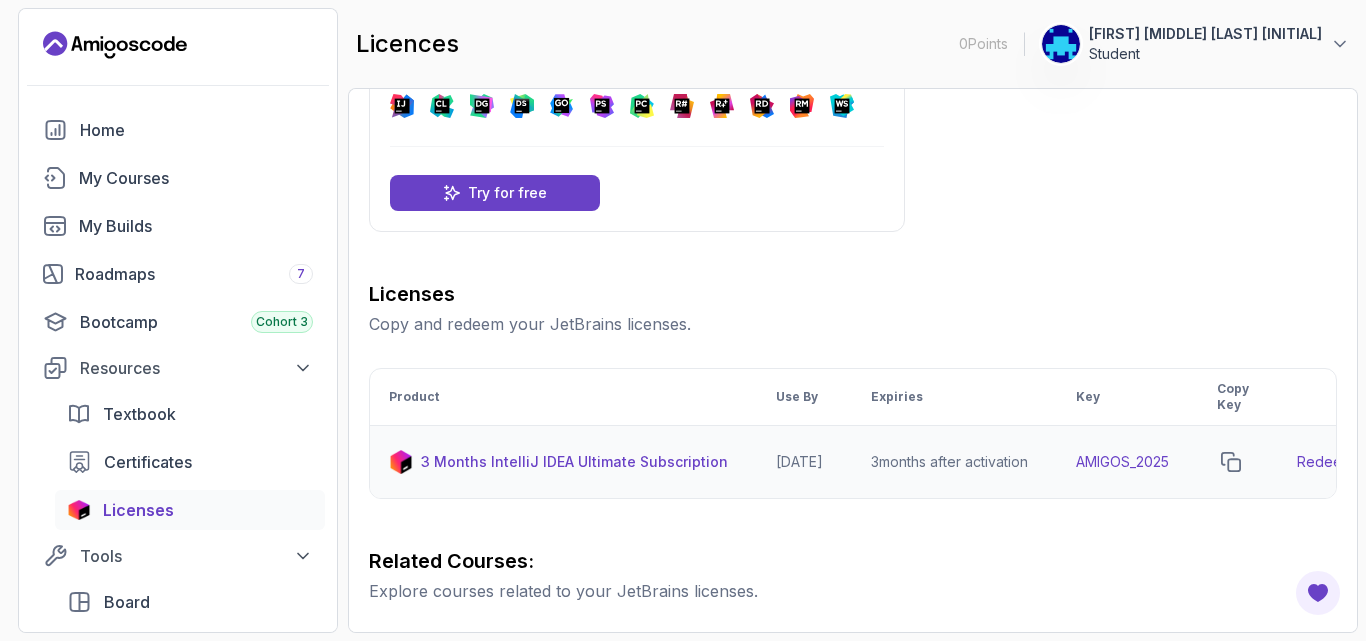 scroll, scrollTop: 0, scrollLeft: 0, axis: both 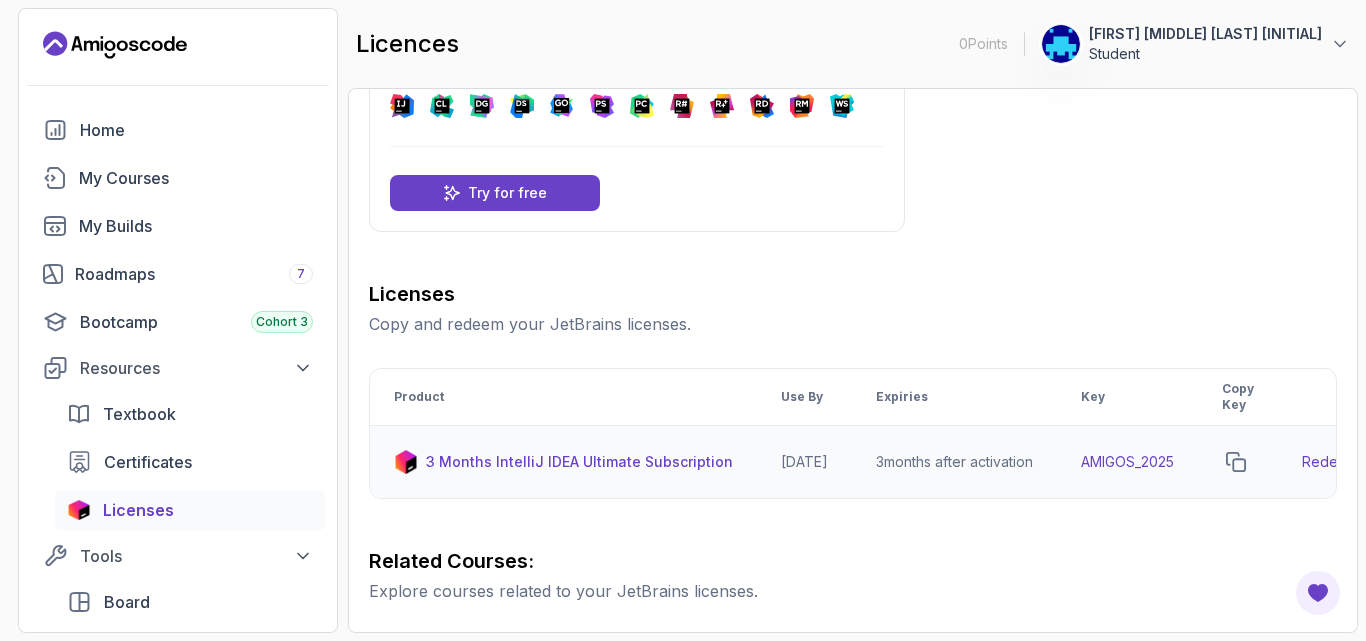 click on "3 Months IntelliJ IDEA Ultimate Subscription" at bounding box center (579, 462) 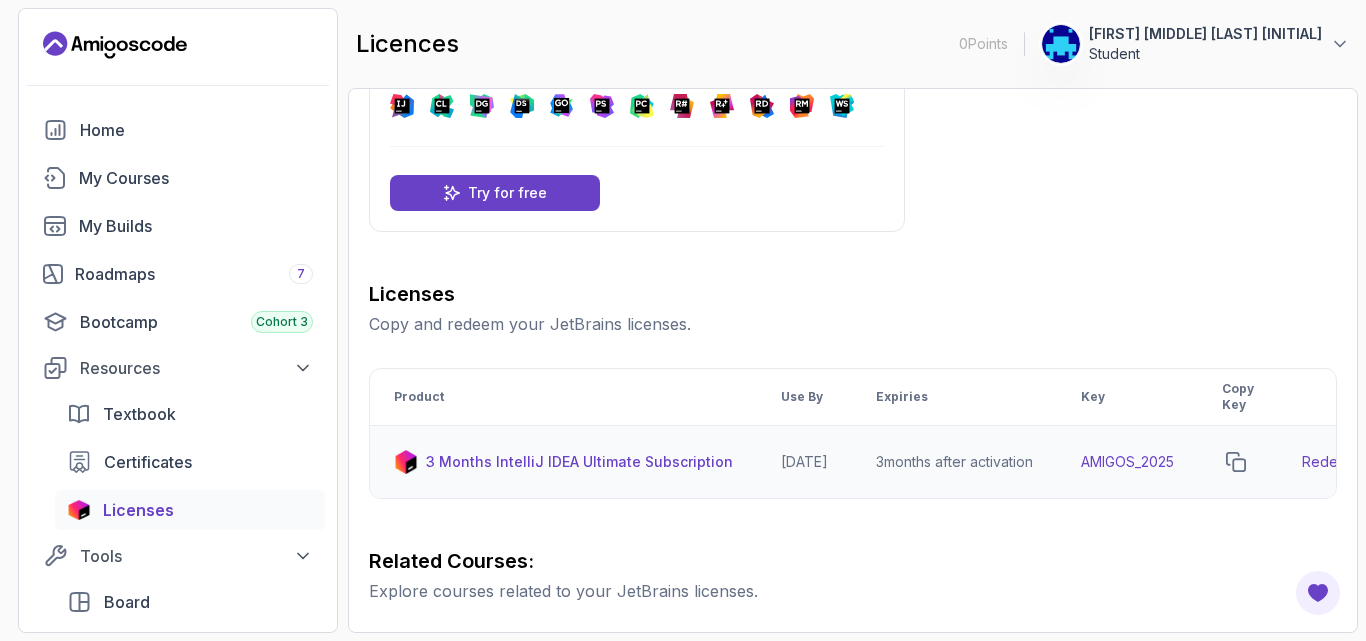 click on "3 Months IntelliJ IDEA Ultimate Subscription" at bounding box center [579, 462] 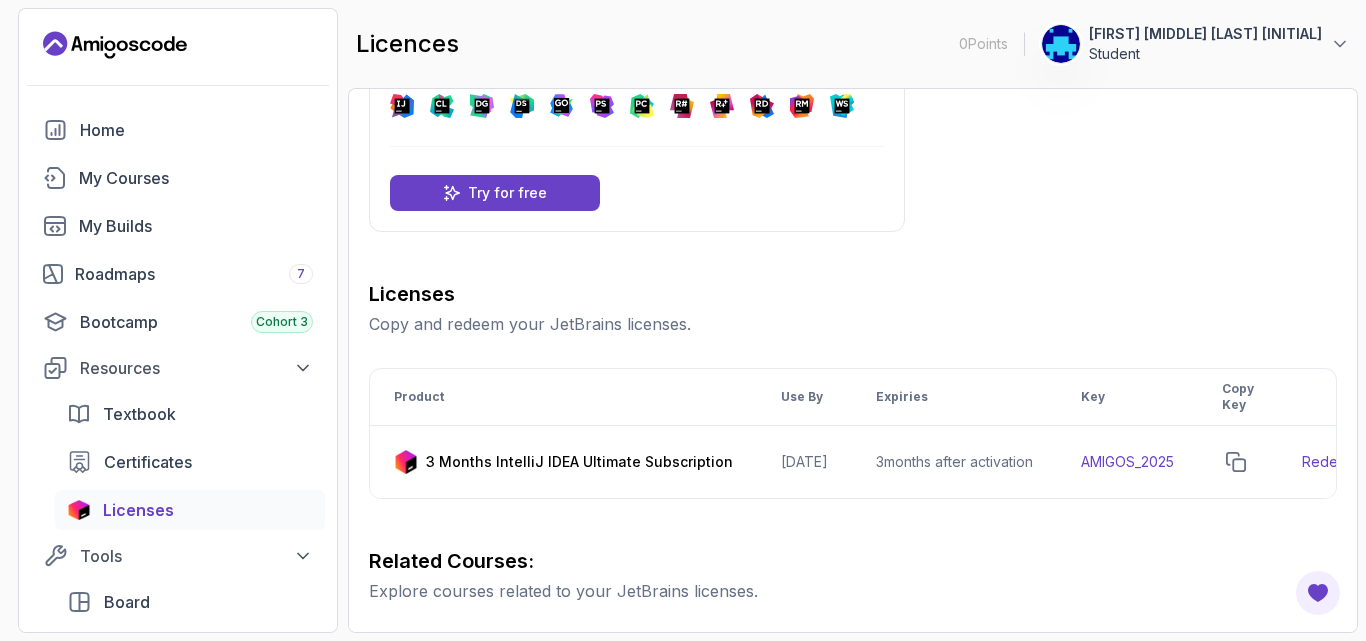click on "Use By" at bounding box center (804, 397) 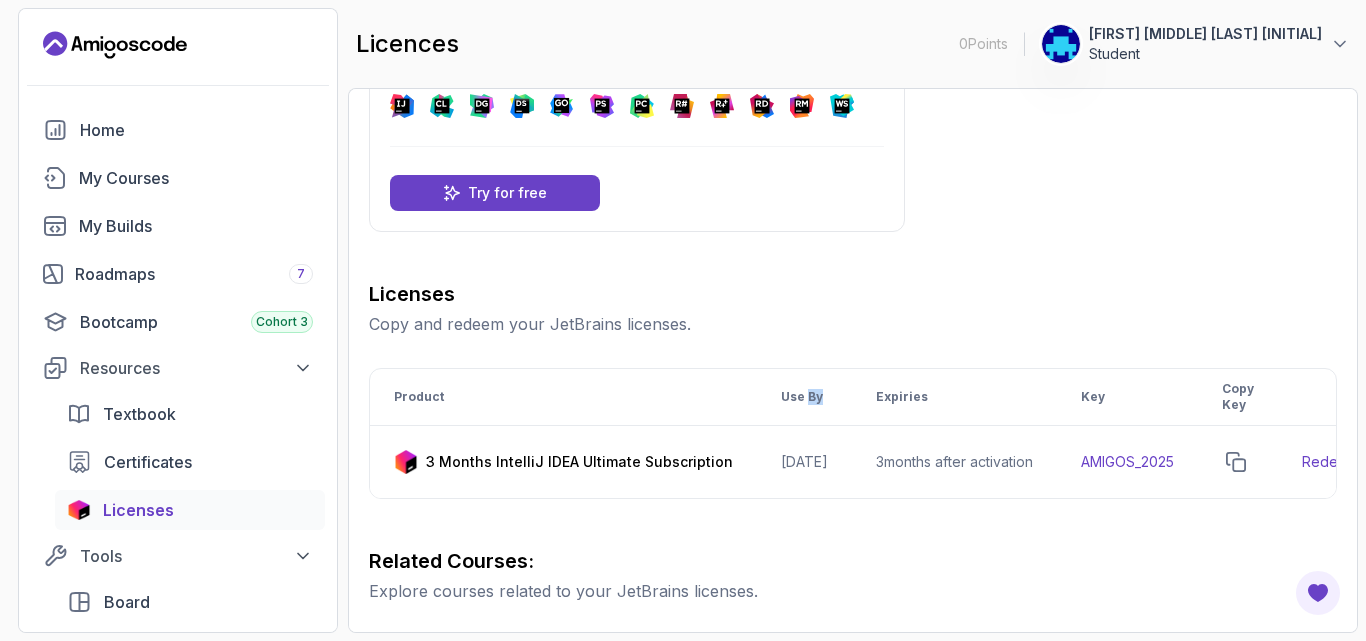 click on "Use By" at bounding box center [804, 397] 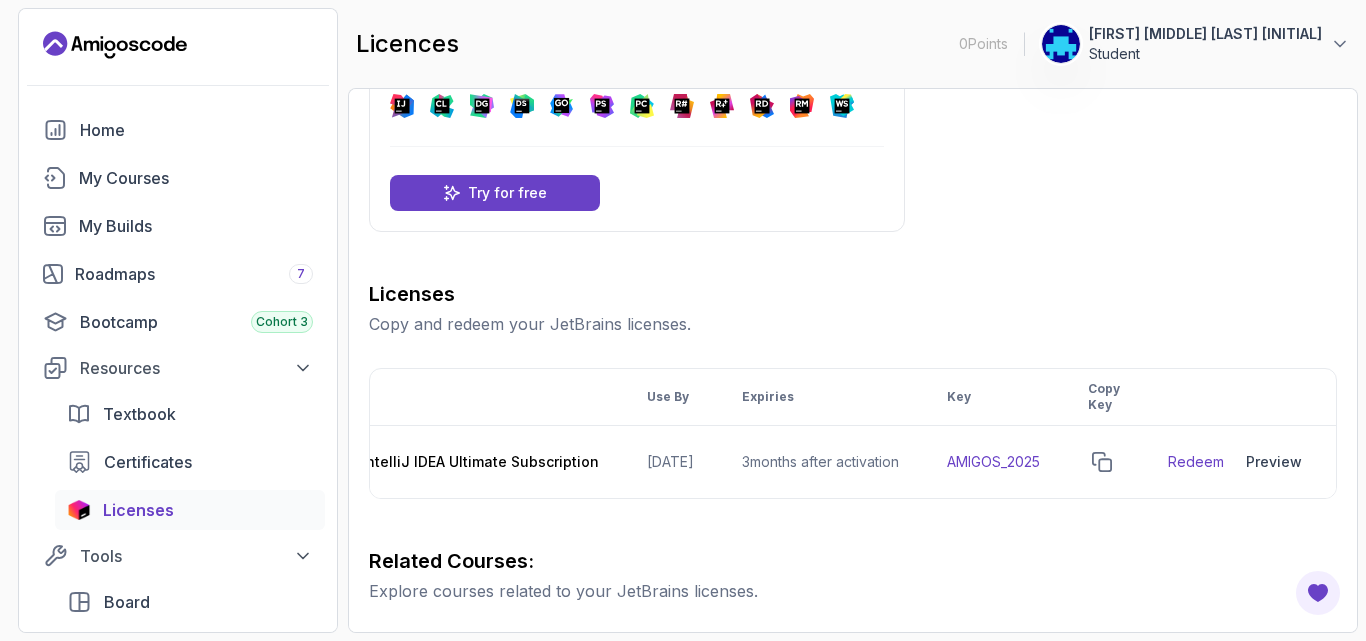 scroll, scrollTop: 0, scrollLeft: 159, axis: horizontal 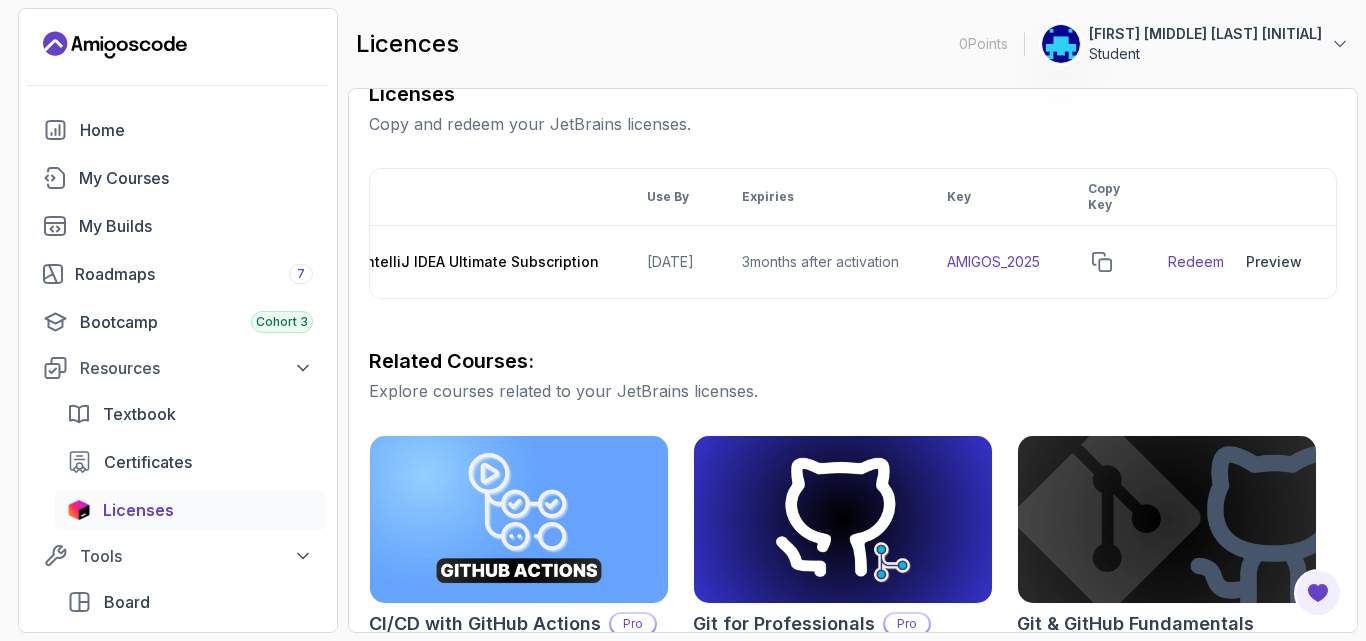 click 